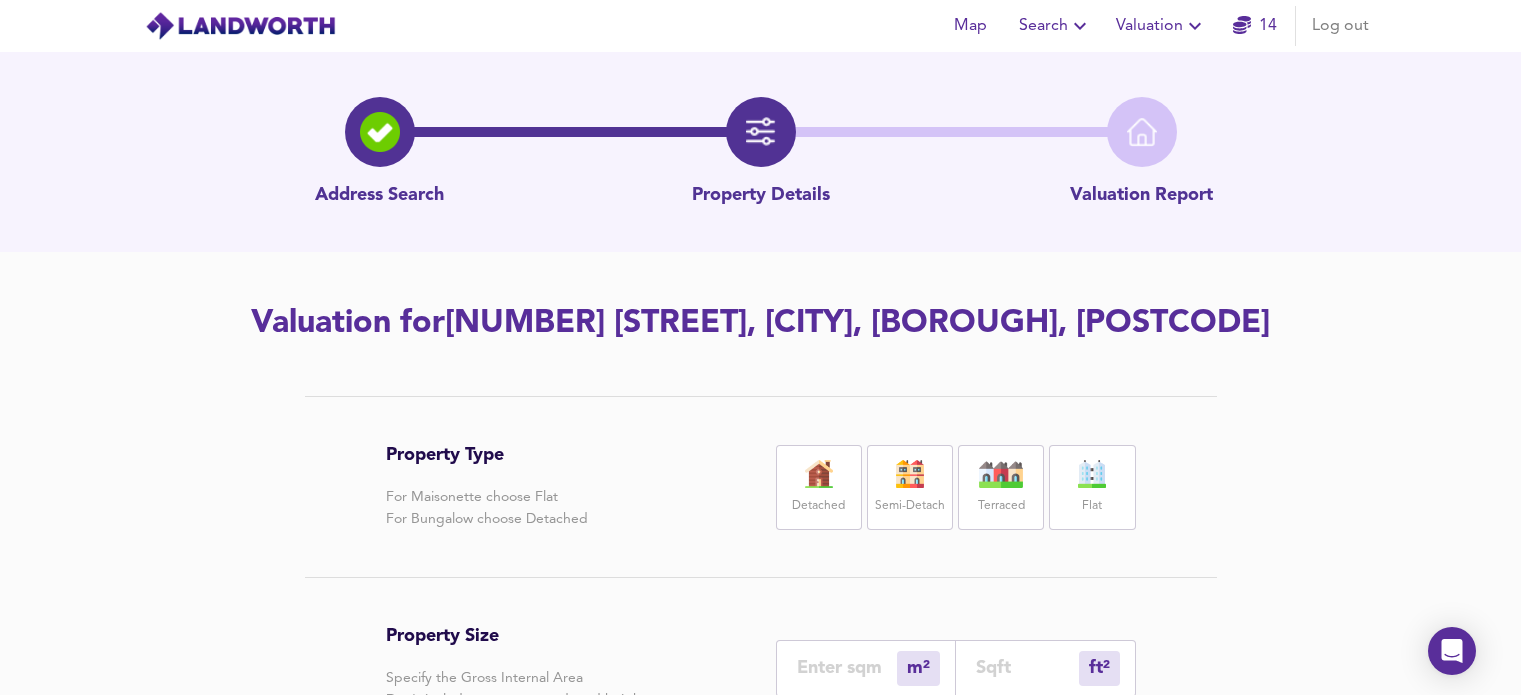 scroll, scrollTop: 0, scrollLeft: 0, axis: both 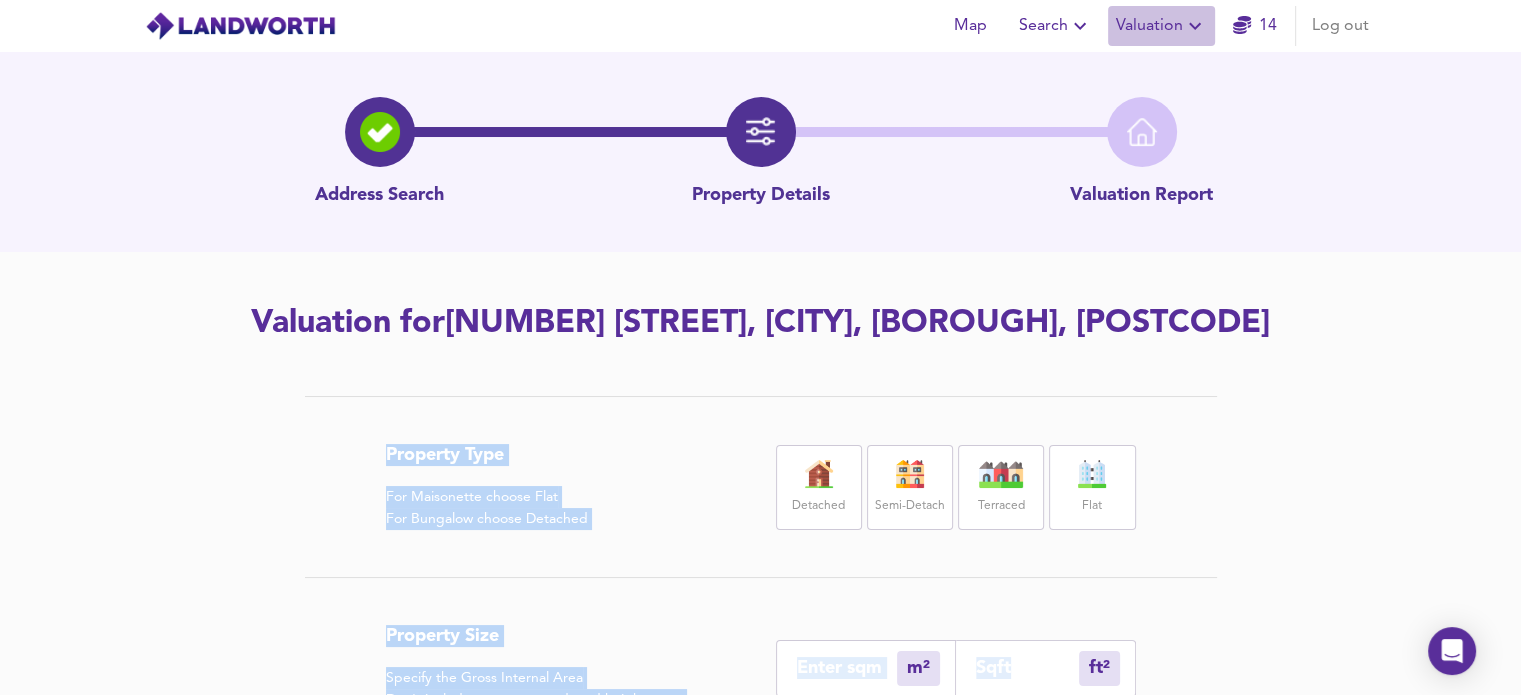 click 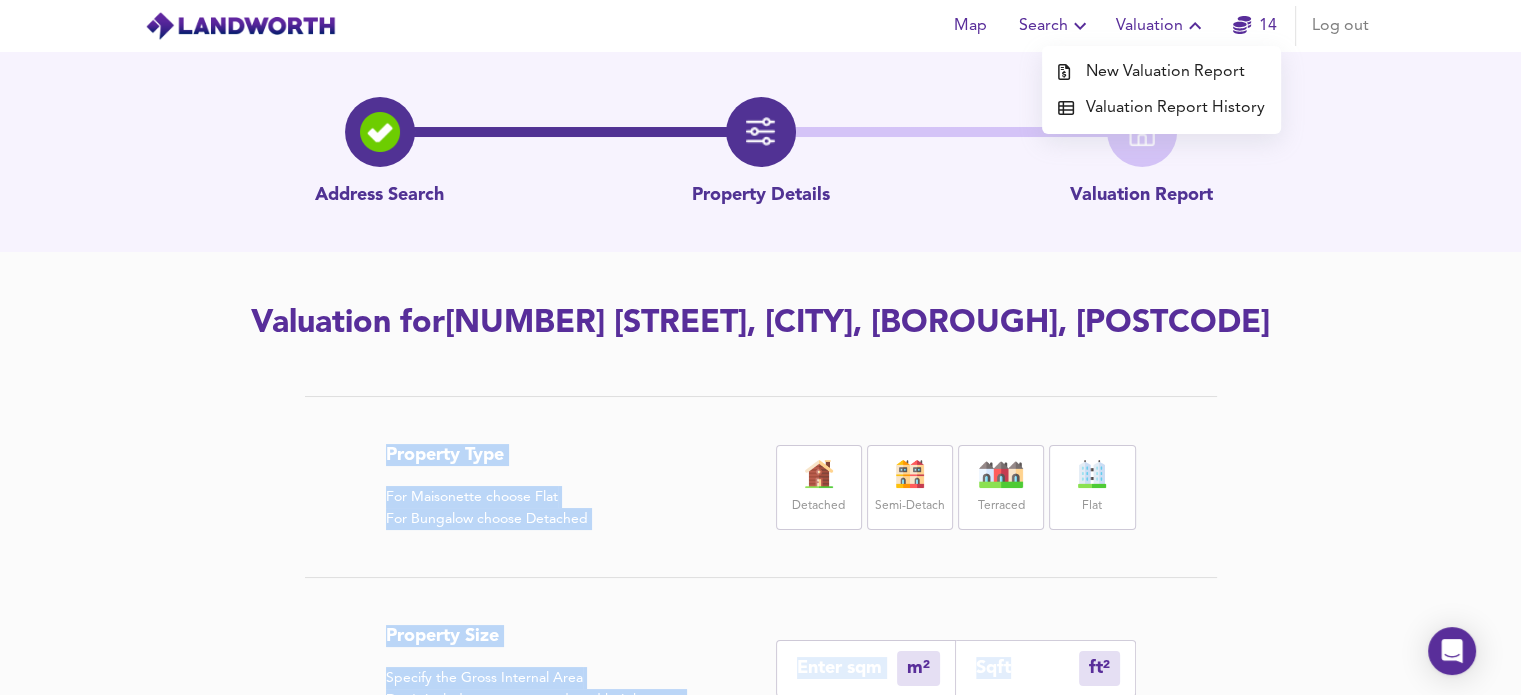 click on "New Valuation Report" at bounding box center (1161, 72) 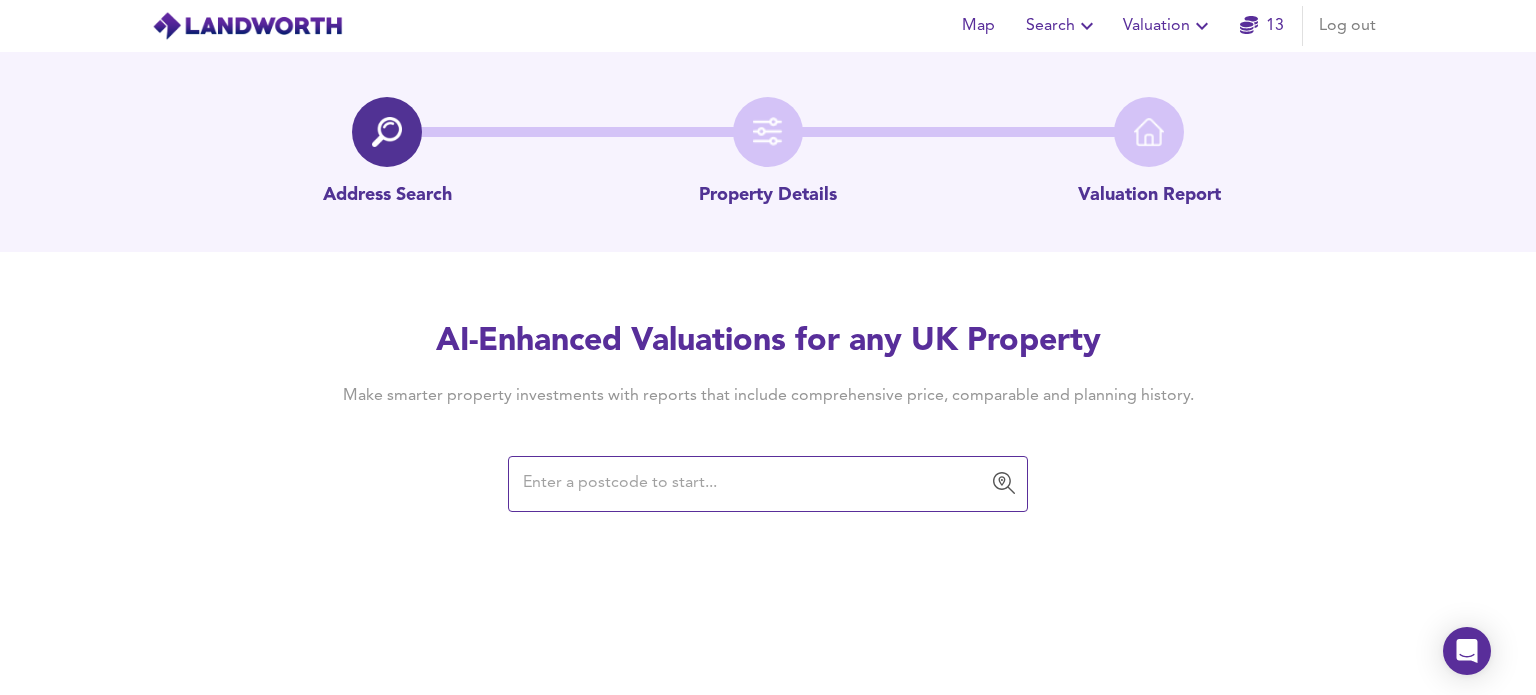 click at bounding box center (753, 484) 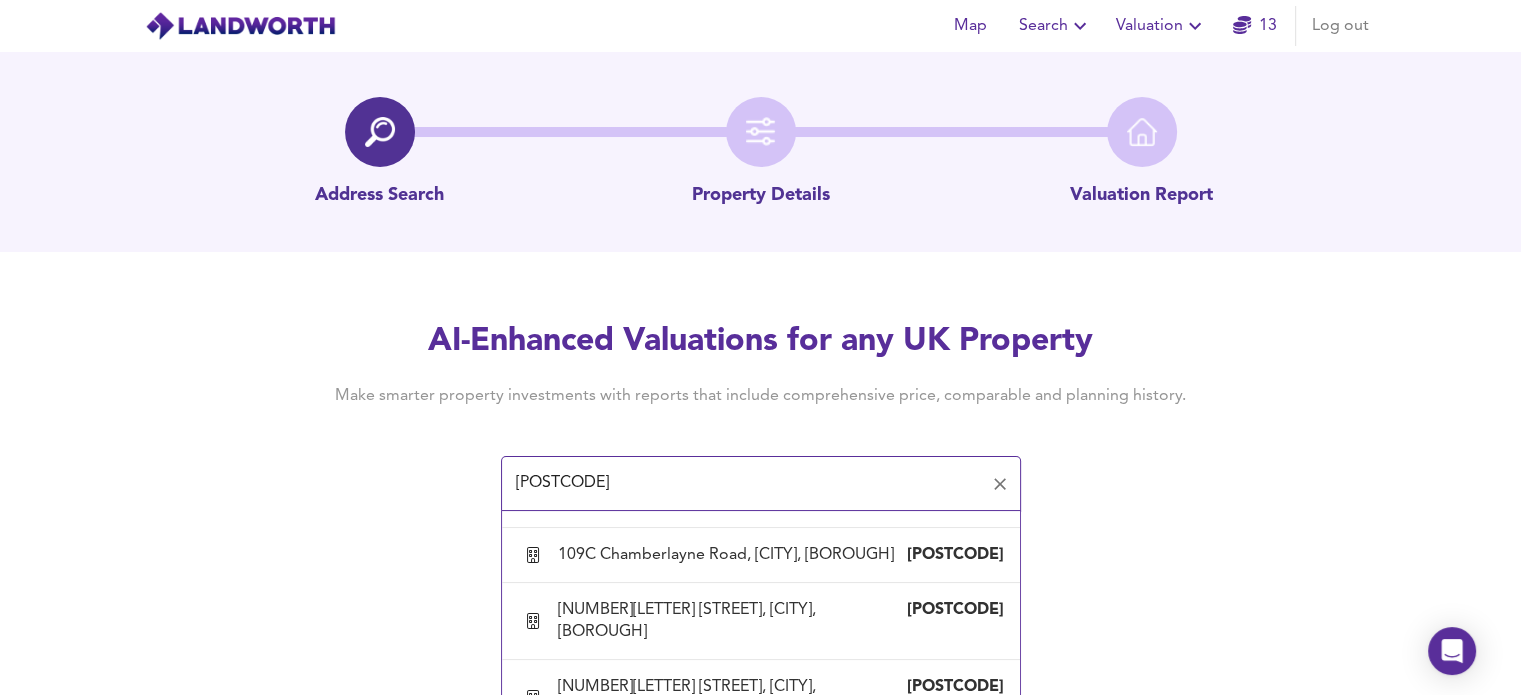 scroll, scrollTop: 1000, scrollLeft: 0, axis: vertical 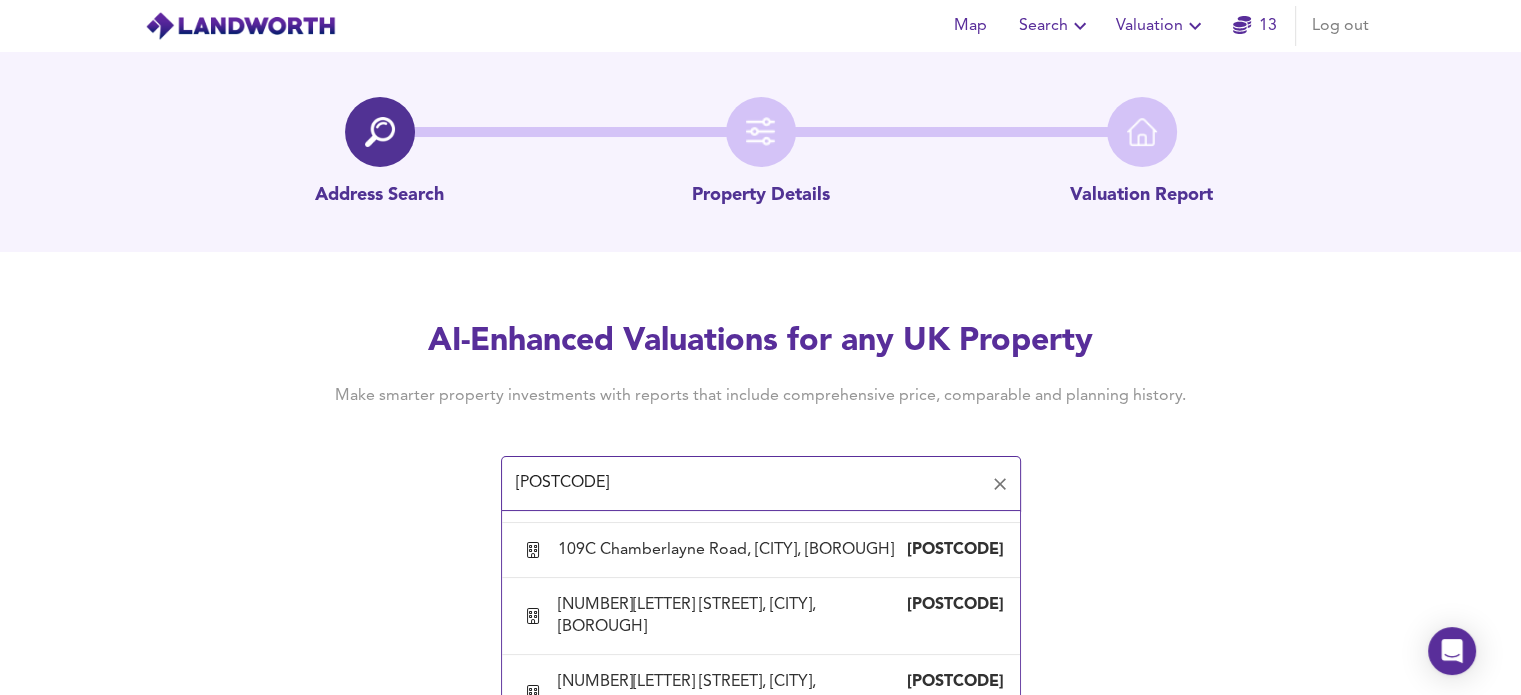 click on "113B Chamberlayne Road, London, Brent" at bounding box center [732, 924] 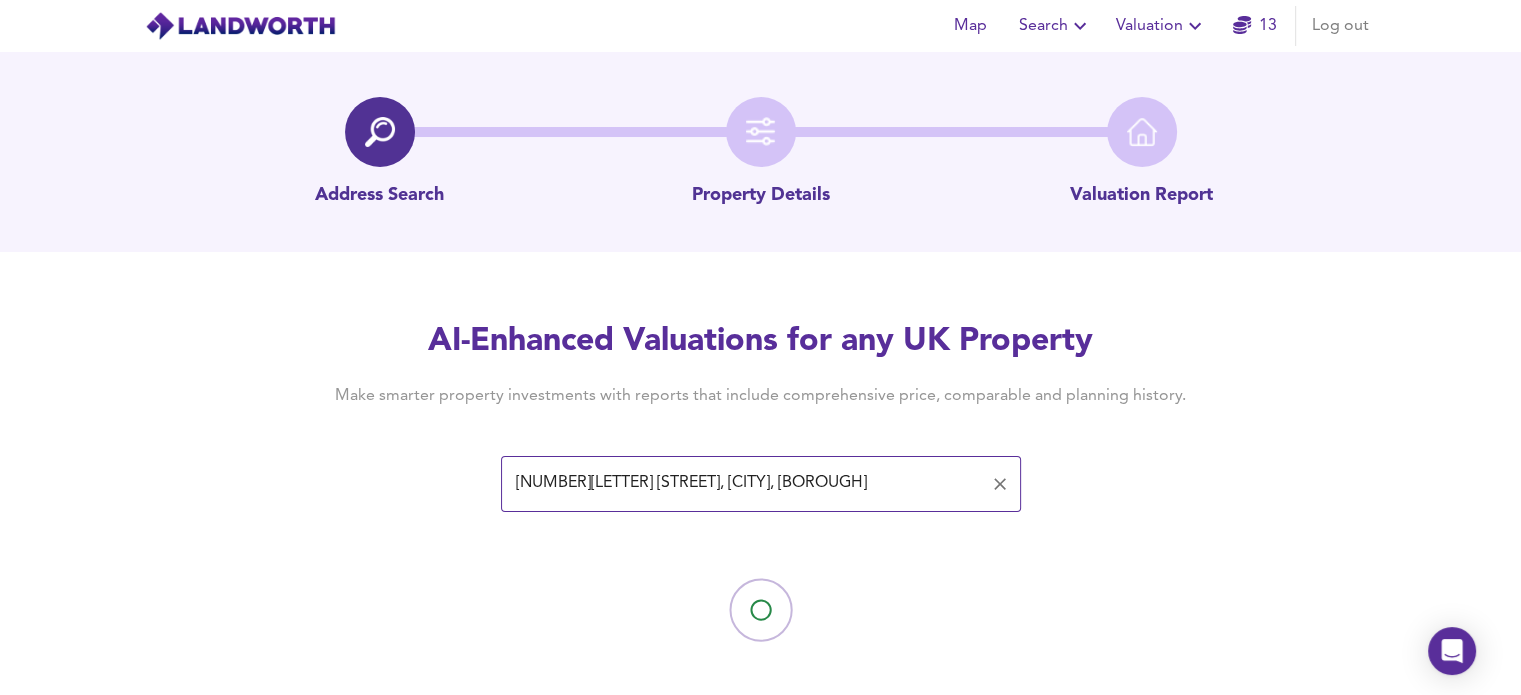 scroll, scrollTop: 15, scrollLeft: 0, axis: vertical 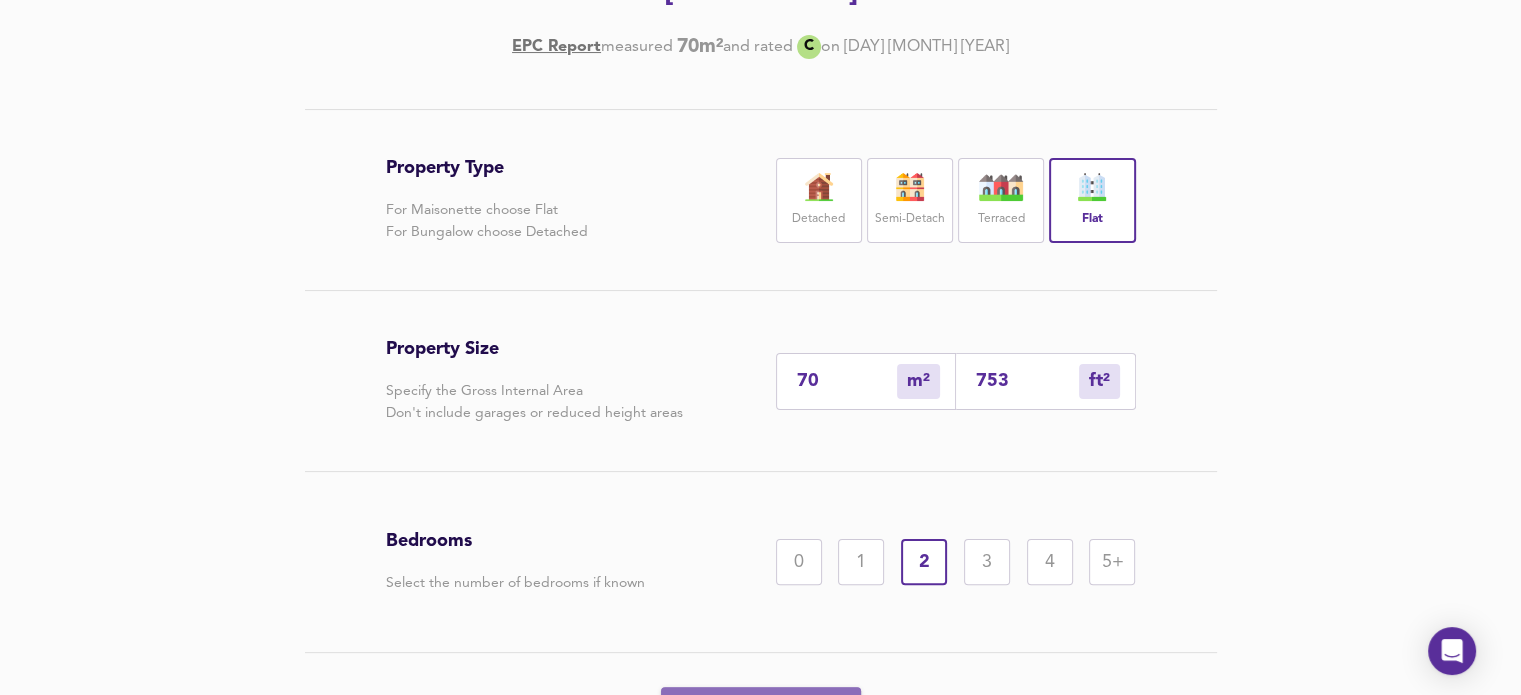 click on "Generate Report" at bounding box center [761, 714] 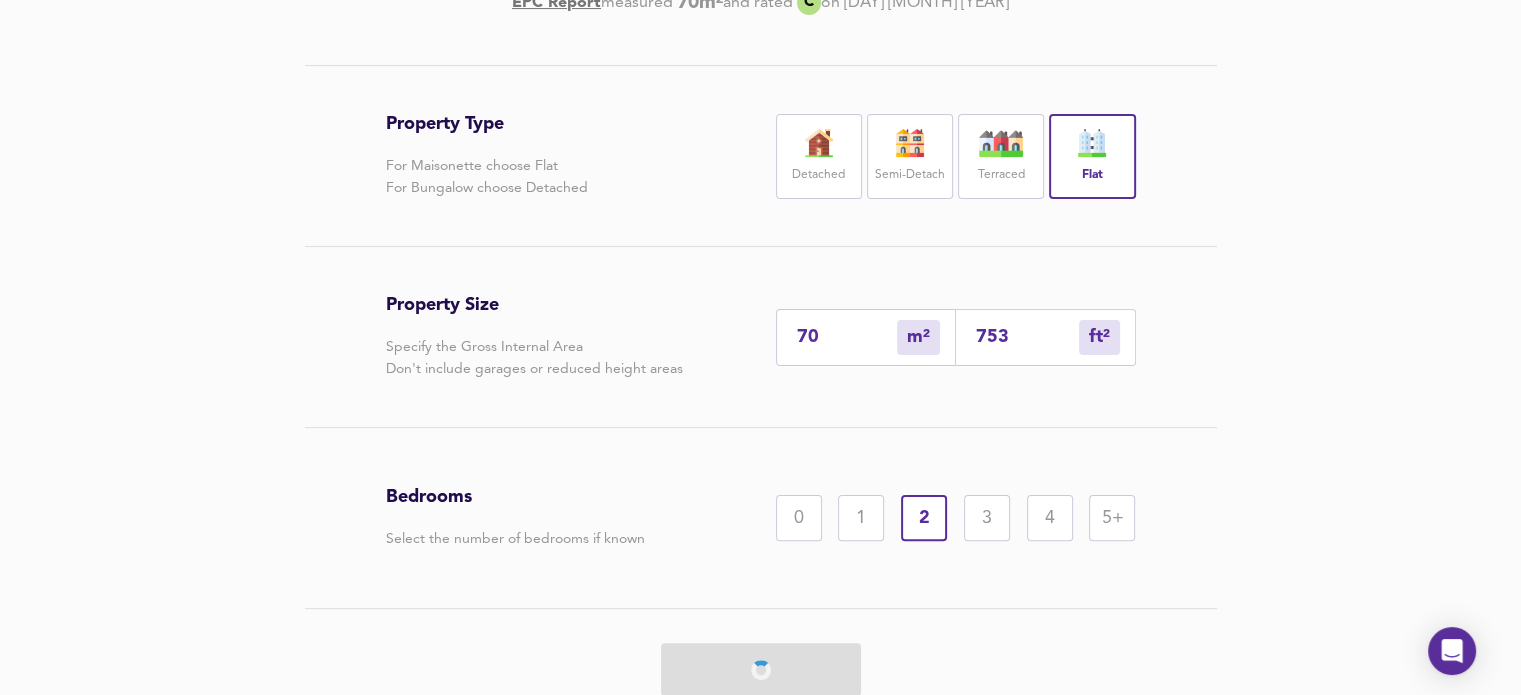 scroll, scrollTop: 451, scrollLeft: 0, axis: vertical 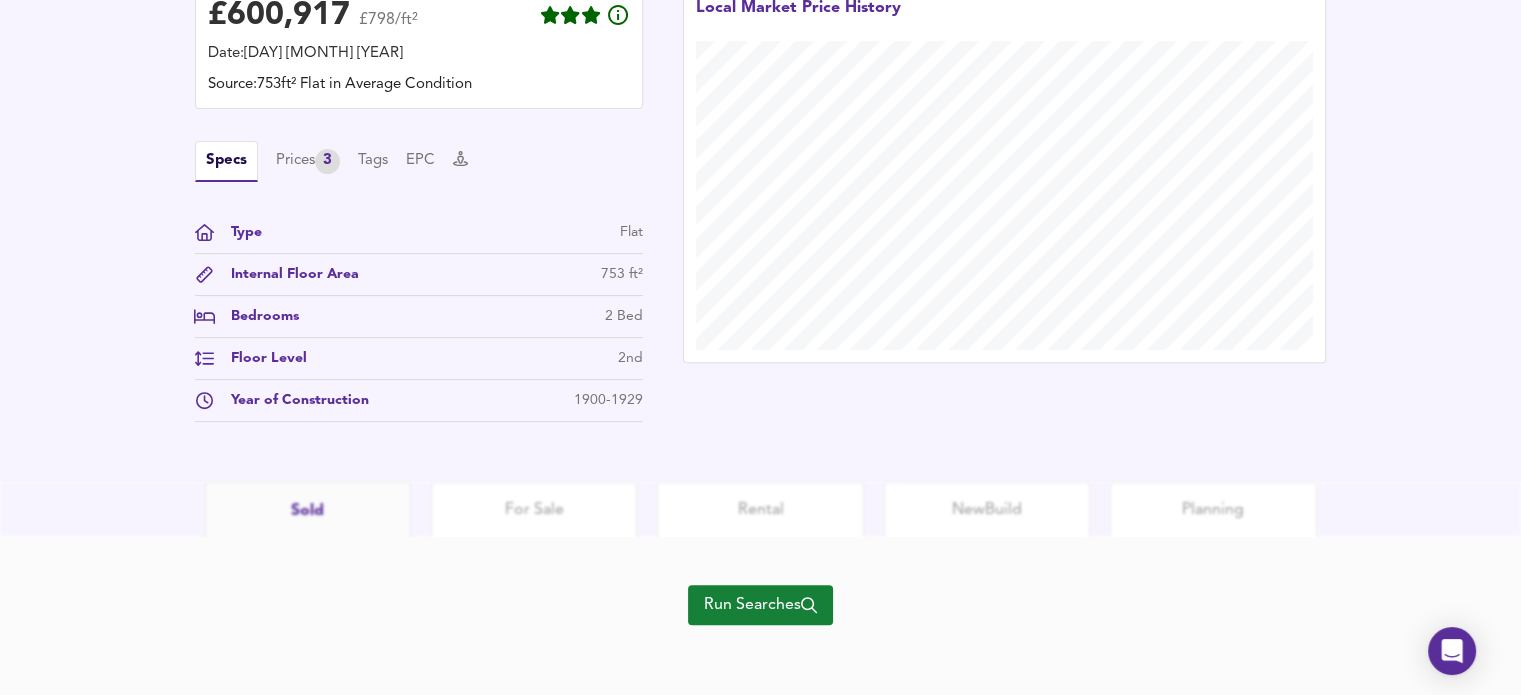 click on "Run Searches" at bounding box center [760, 605] 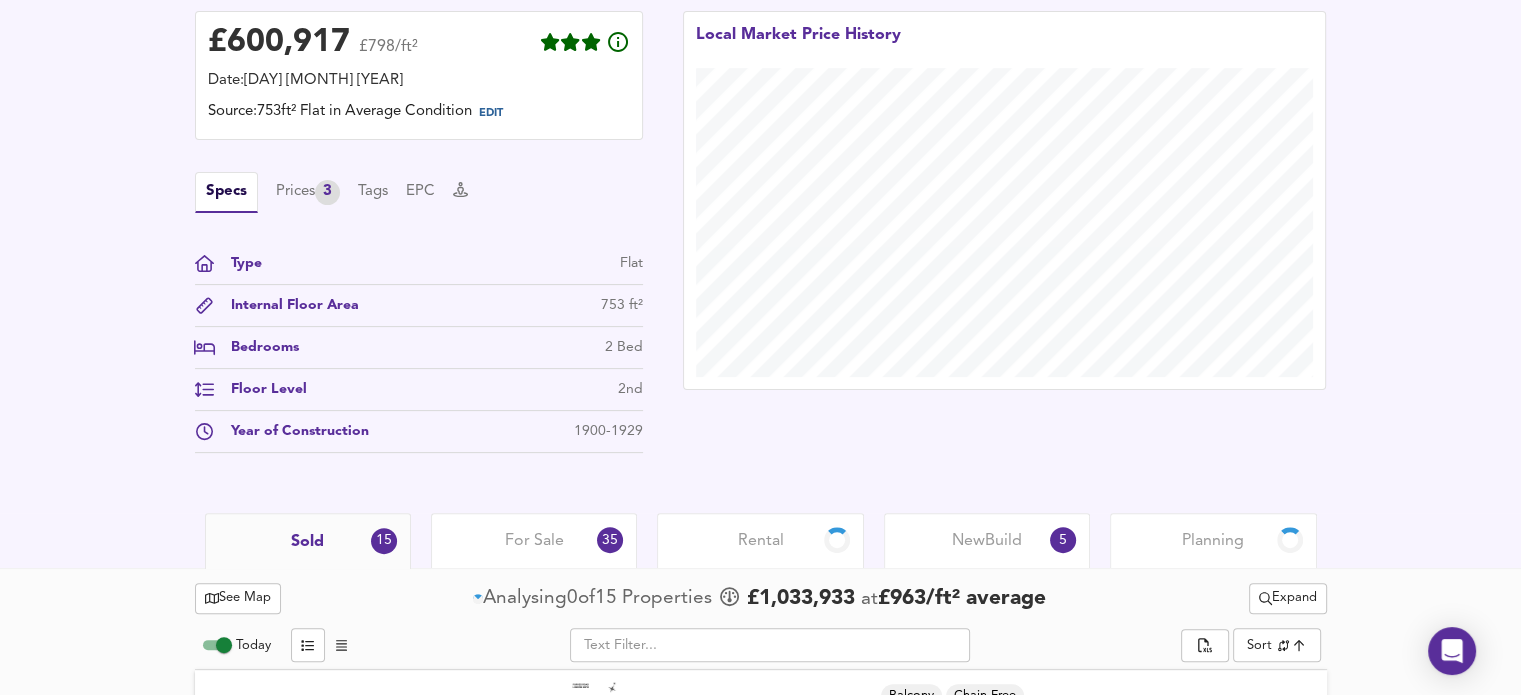 scroll, scrollTop: 544, scrollLeft: 0, axis: vertical 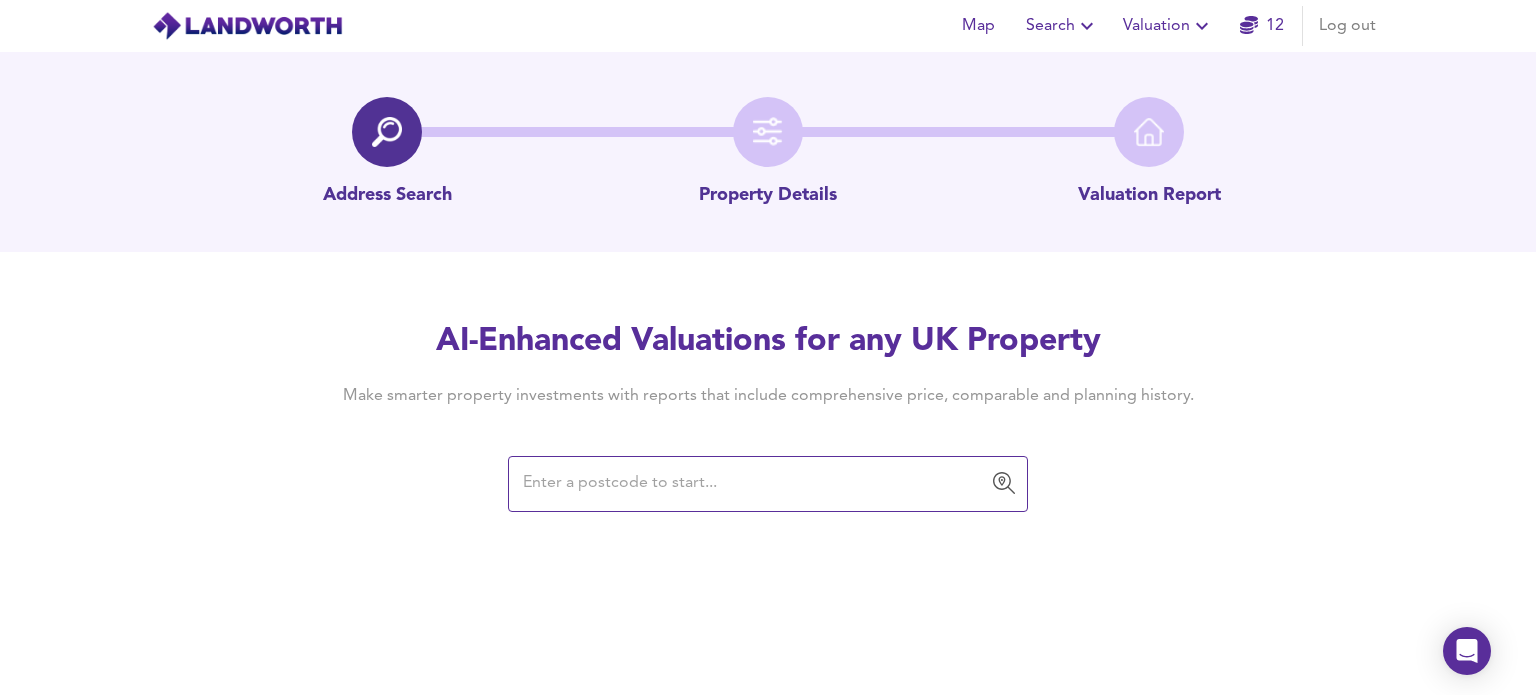 click at bounding box center (753, 484) 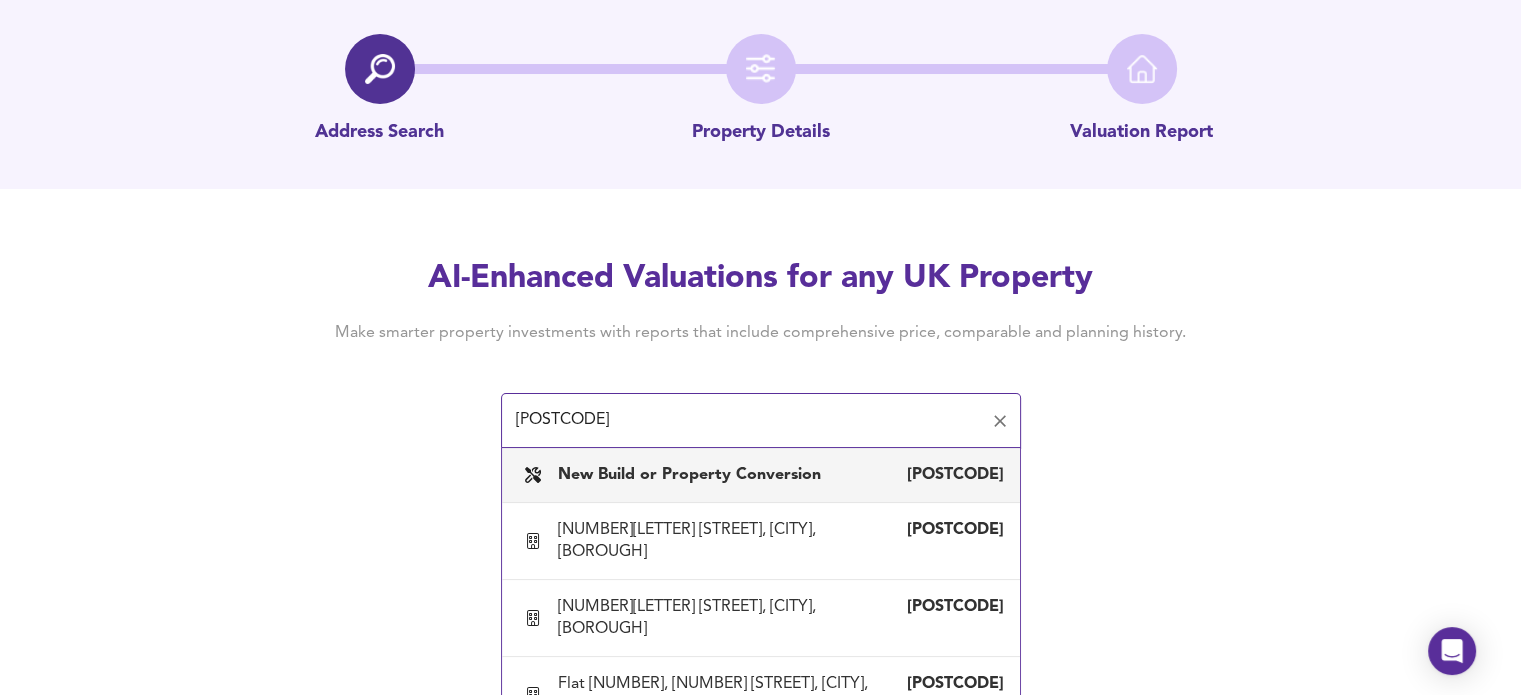 scroll, scrollTop: 92, scrollLeft: 0, axis: vertical 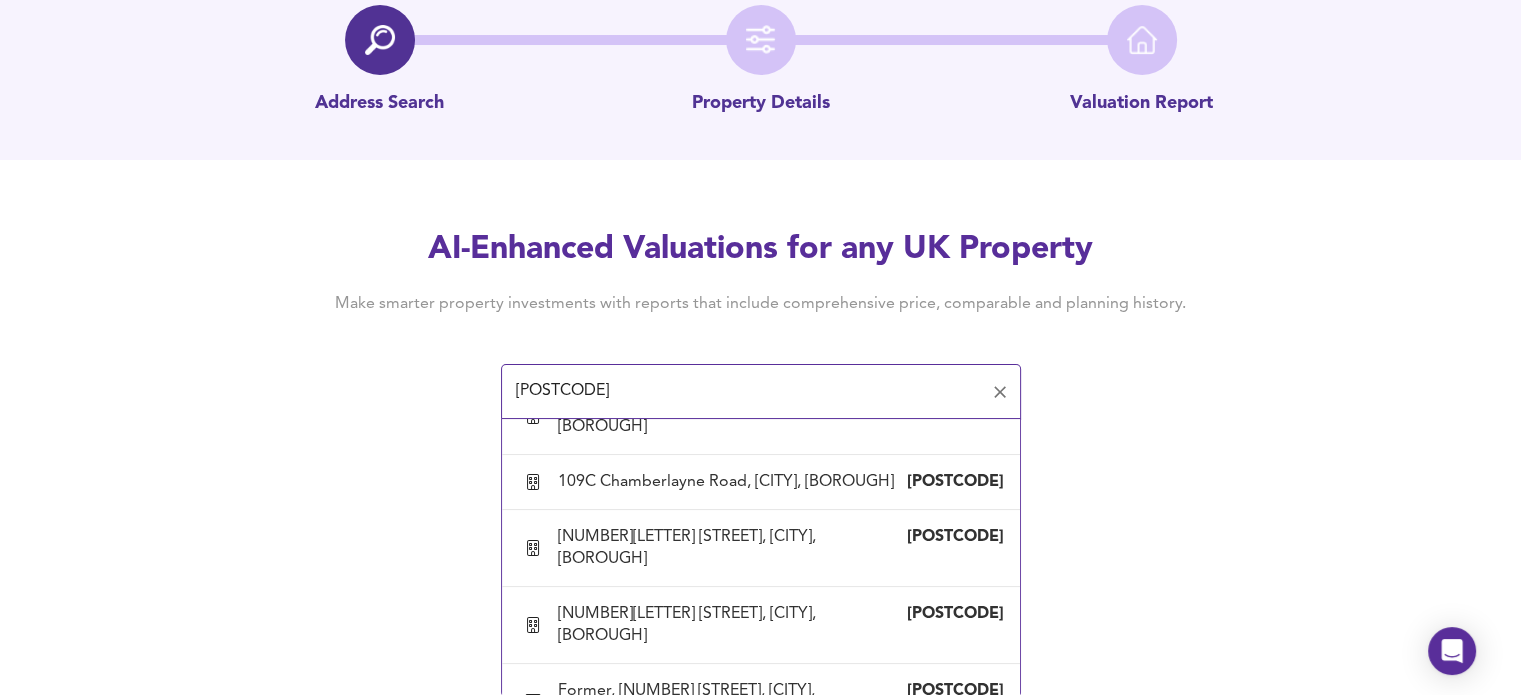 click on "113A Chamberlayne Road, London, Brent" at bounding box center [732, 779] 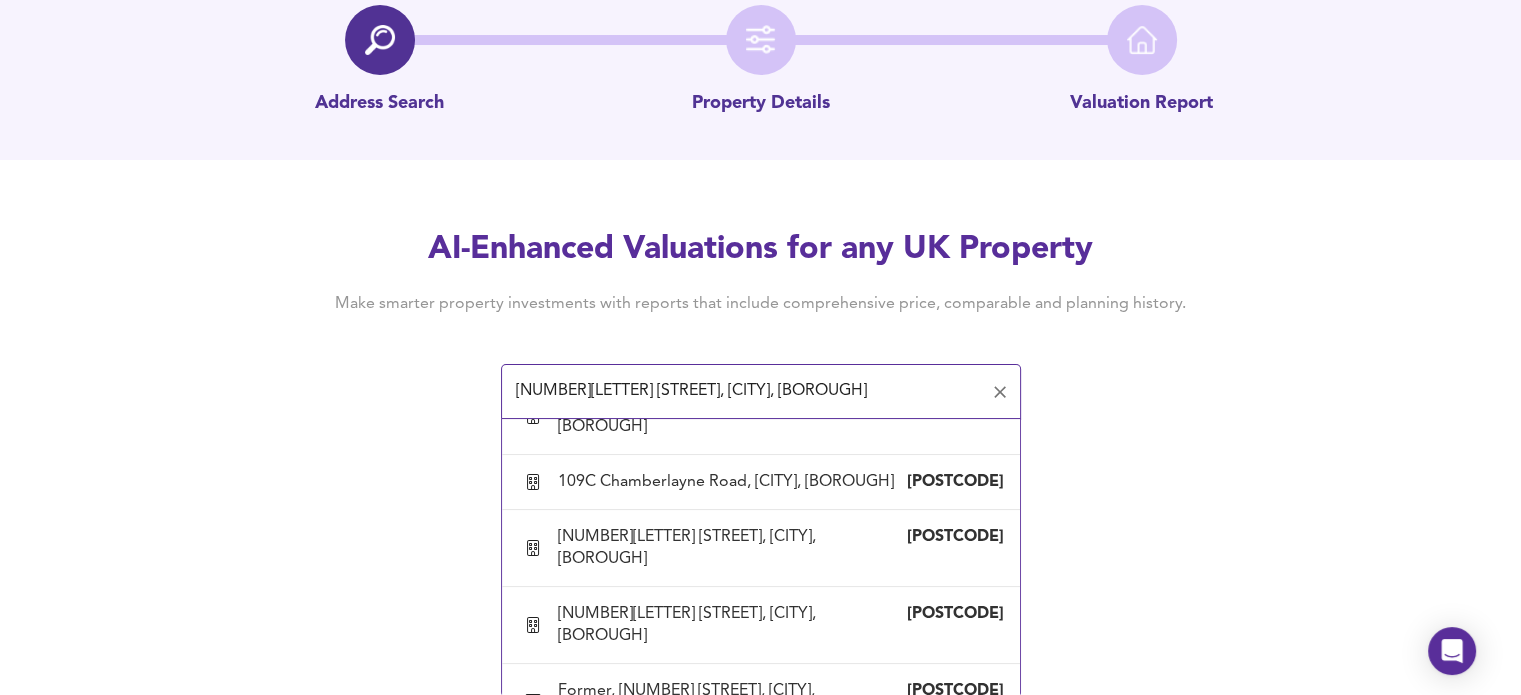 scroll, scrollTop: 0, scrollLeft: 0, axis: both 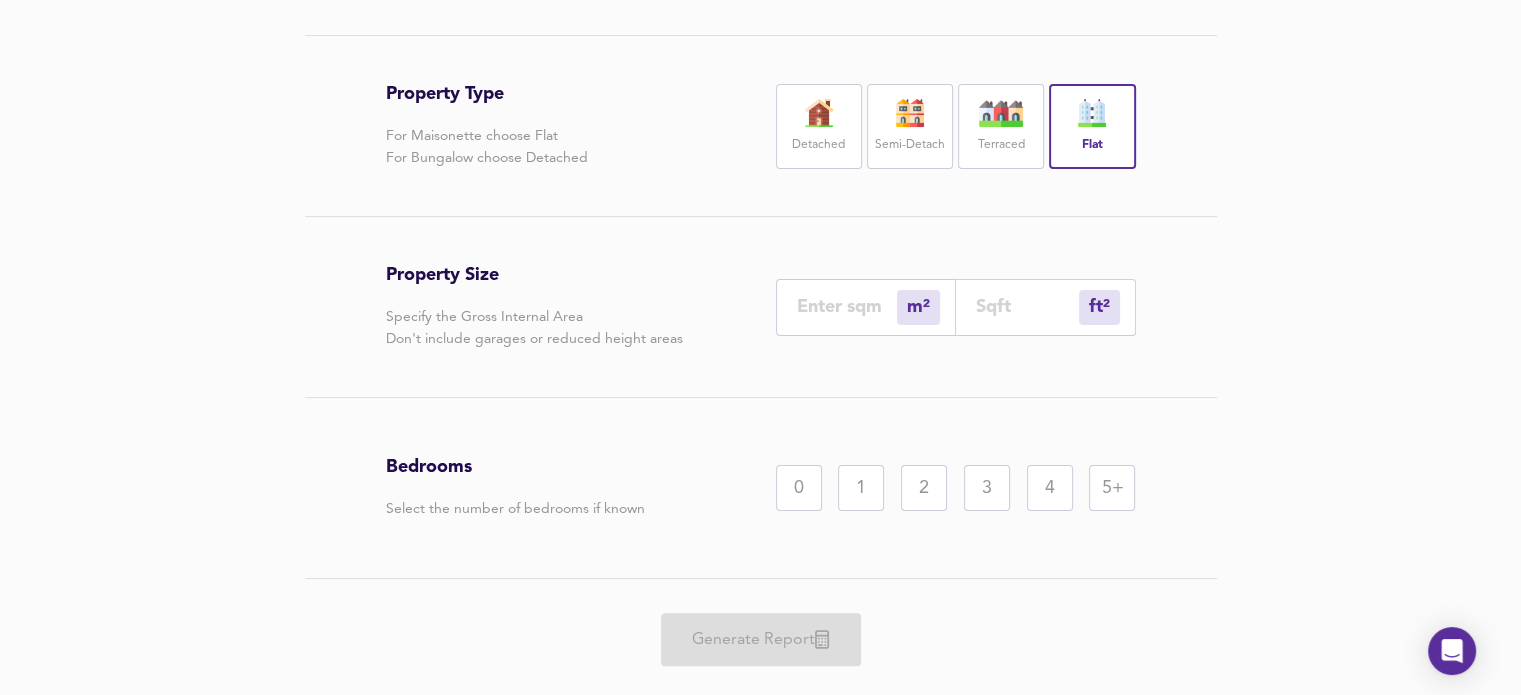 click on "2" at bounding box center [924, 488] 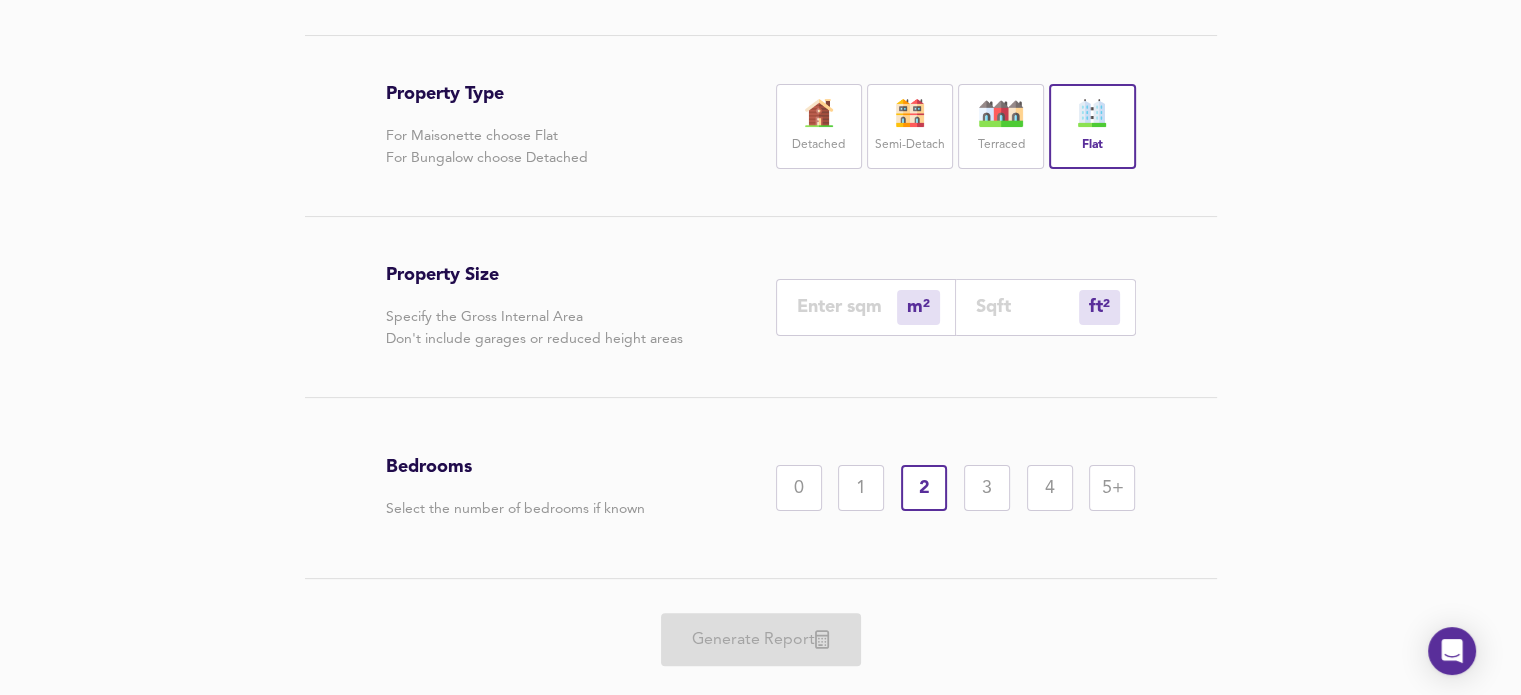 click on "Generate Report" at bounding box center (761, 639) 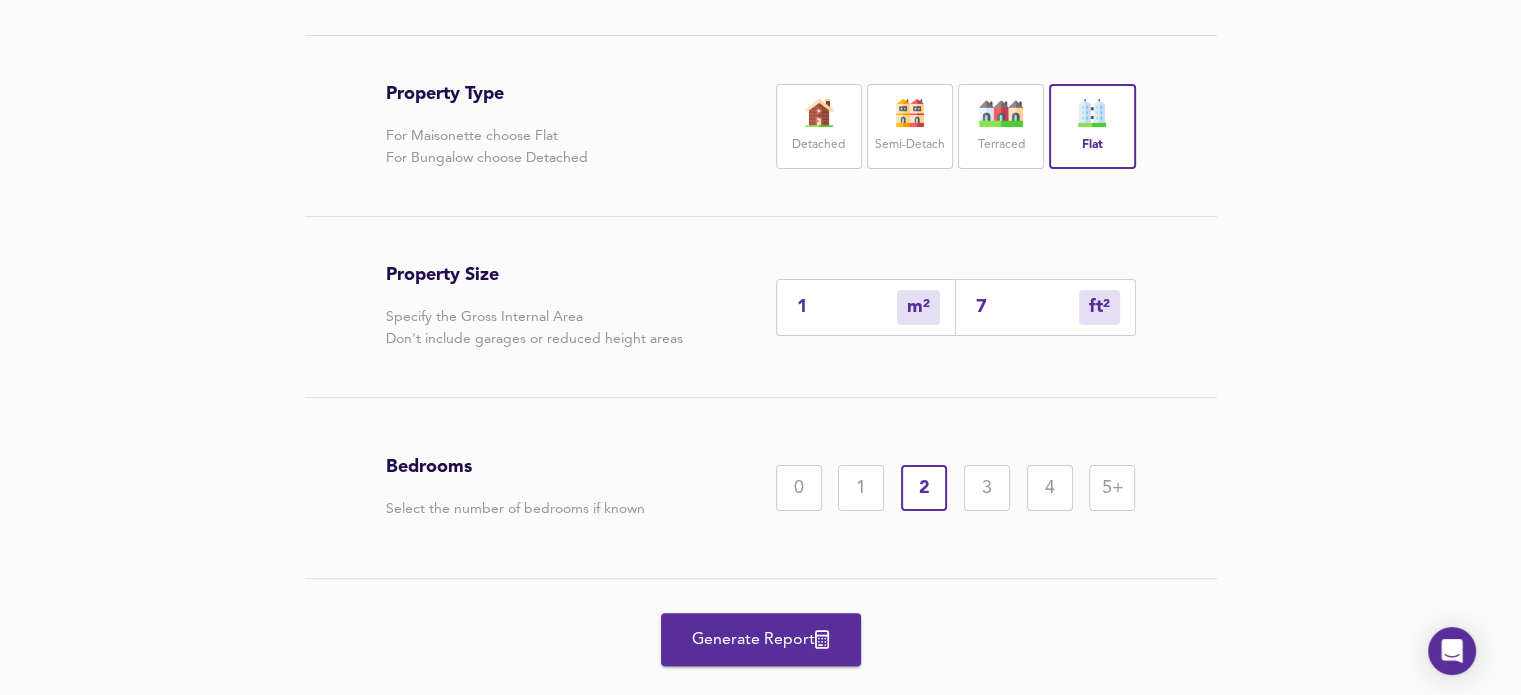 type on "7" 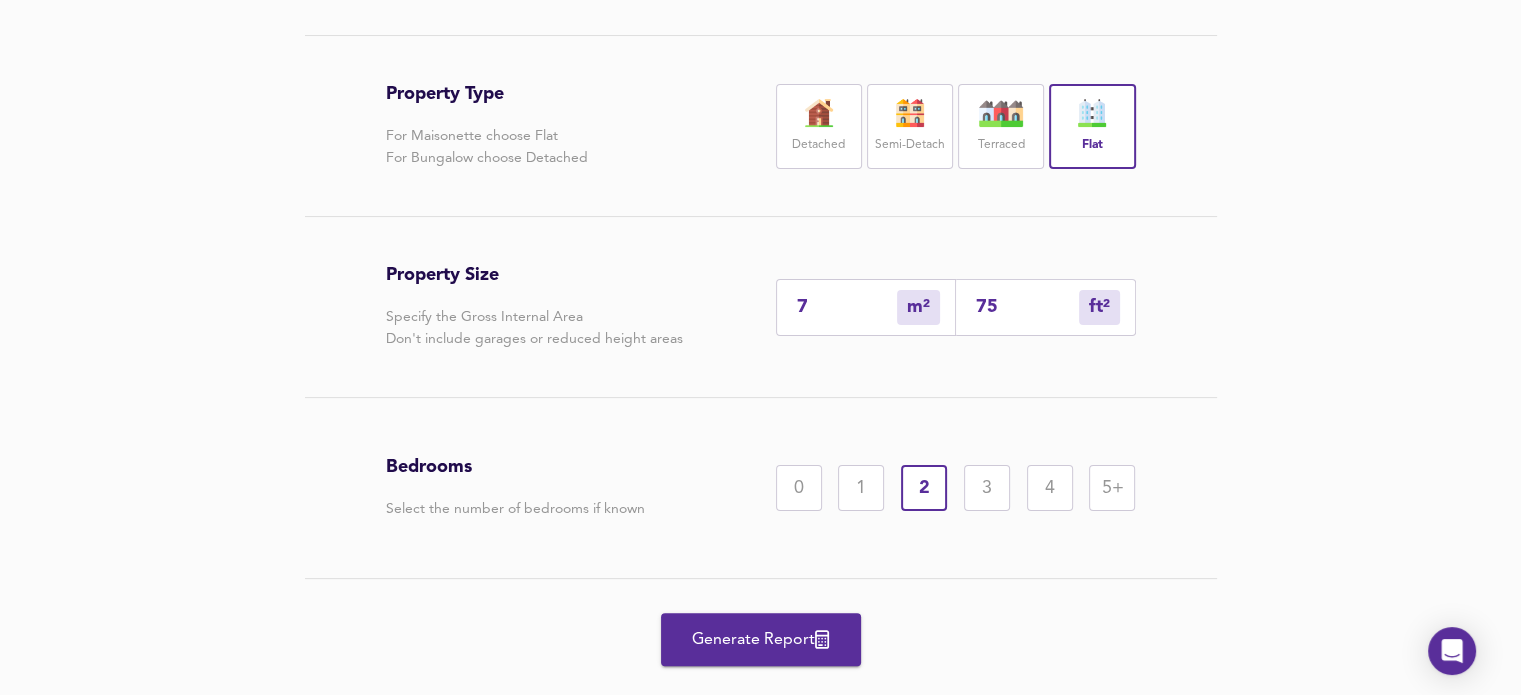 type on "70" 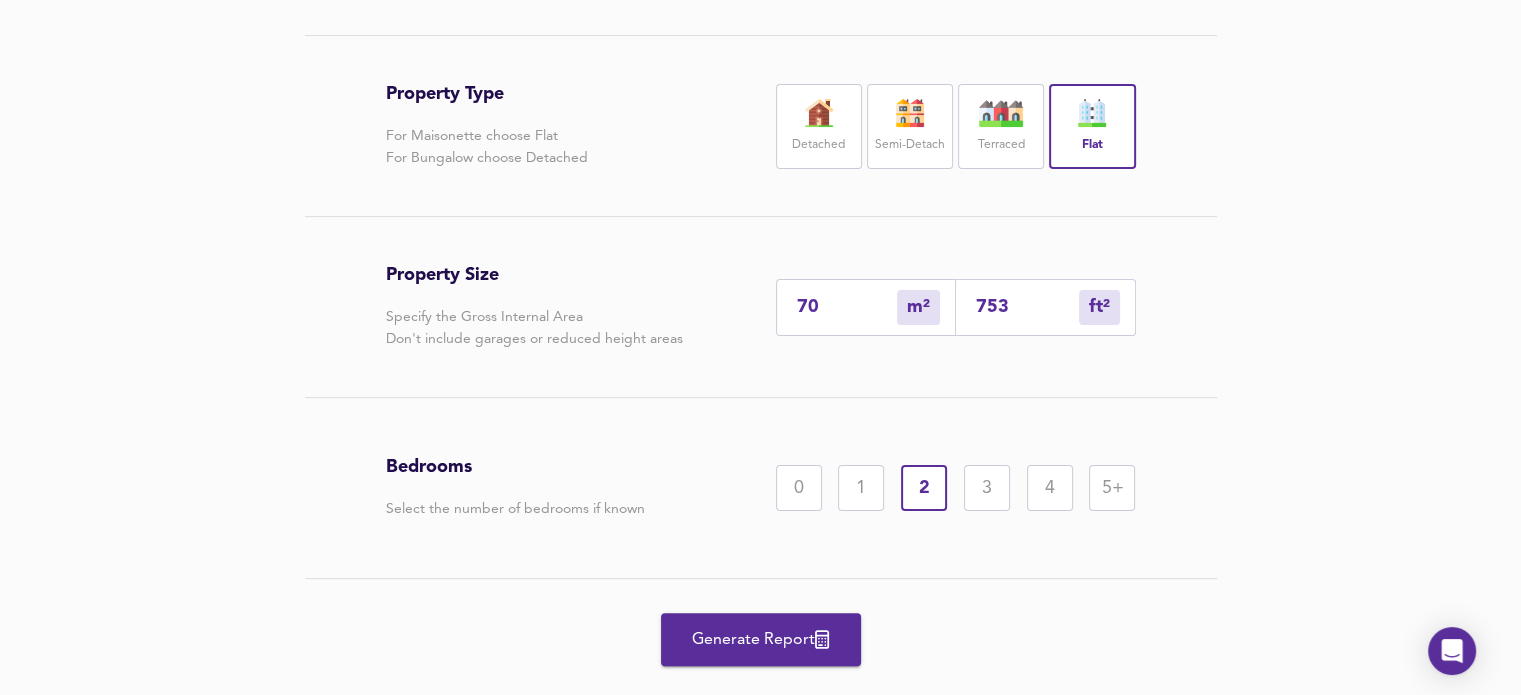 type on "753" 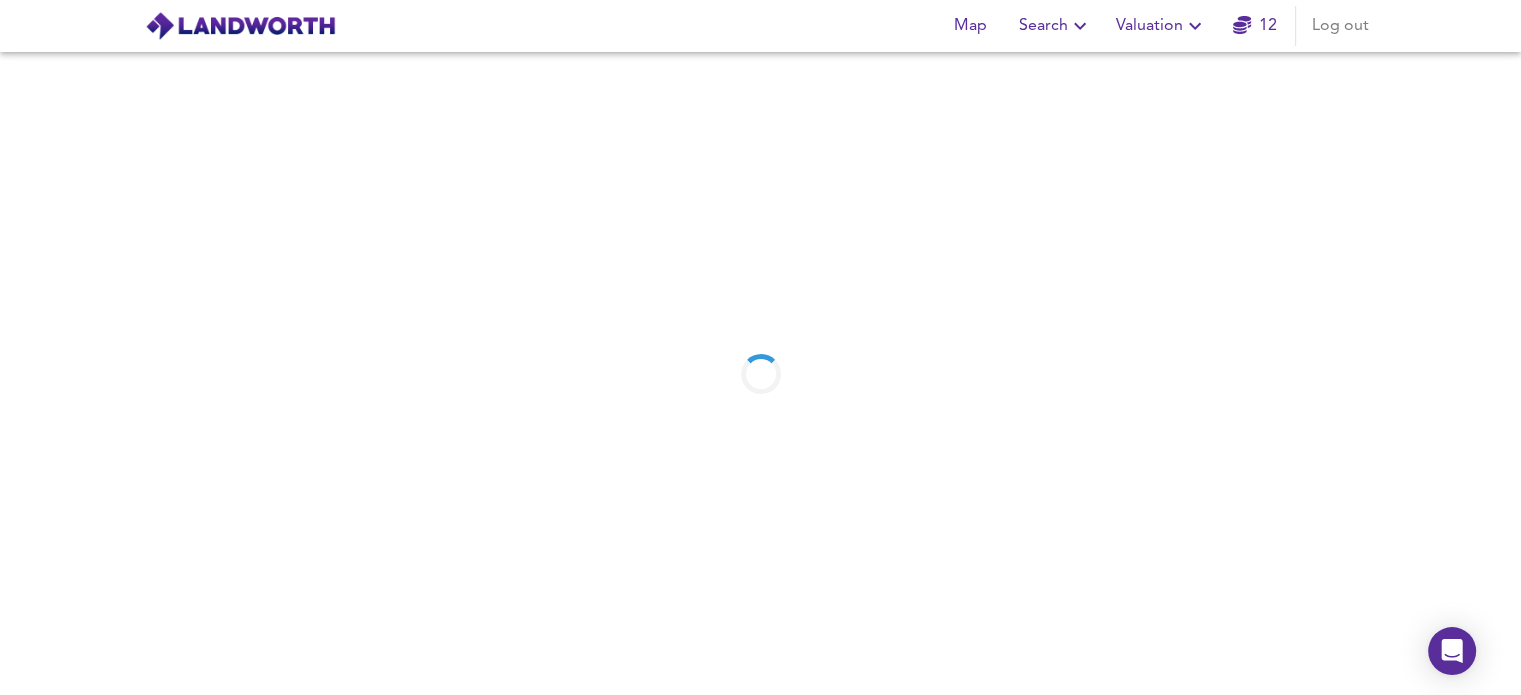 scroll, scrollTop: 0, scrollLeft: 0, axis: both 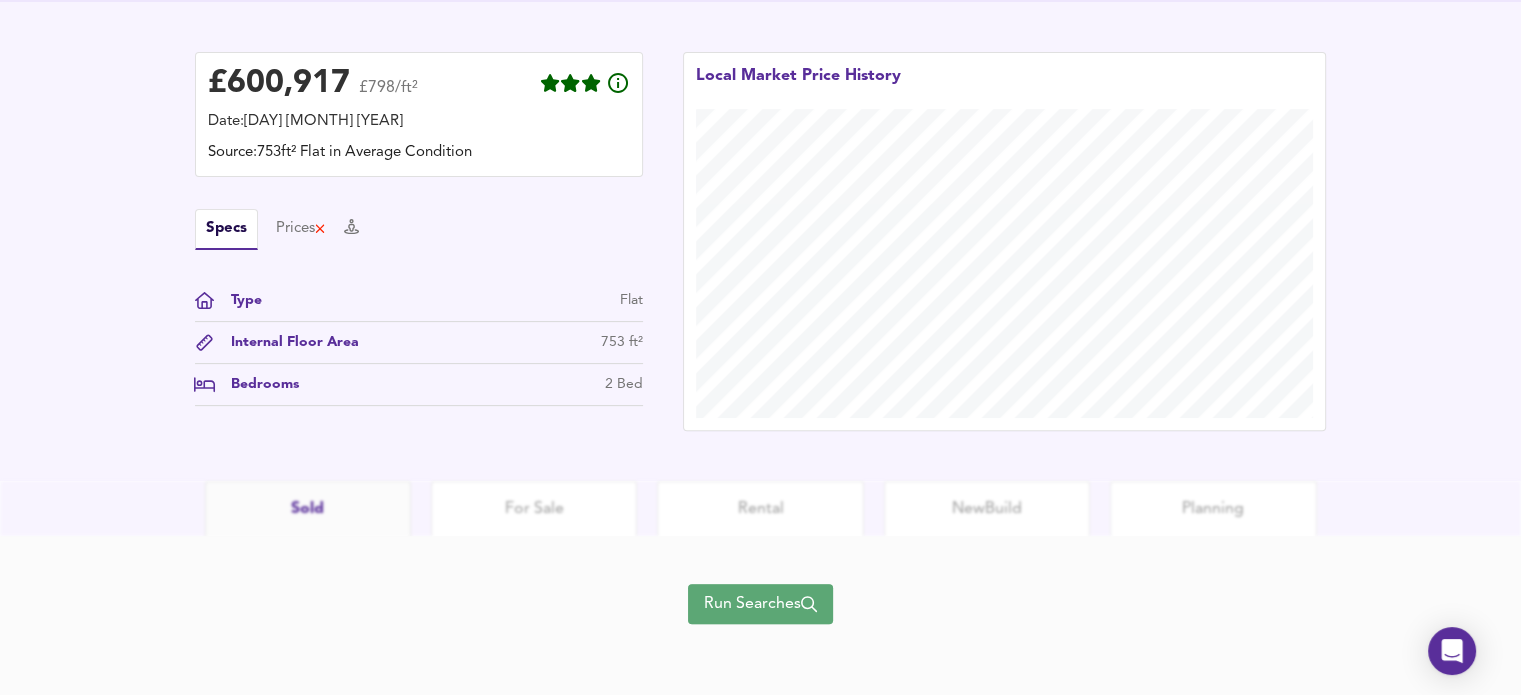 click on "Run Searches" at bounding box center (760, 604) 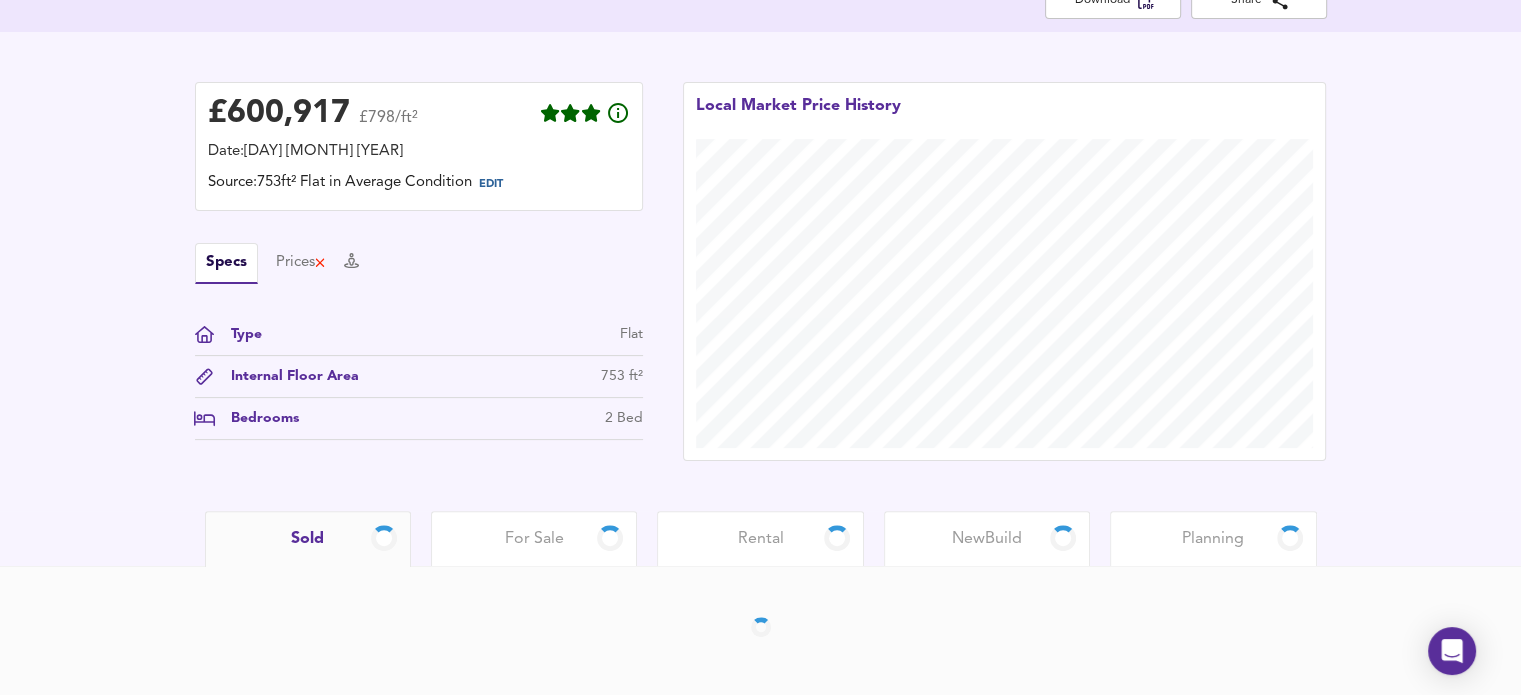 scroll, scrollTop: 444, scrollLeft: 0, axis: vertical 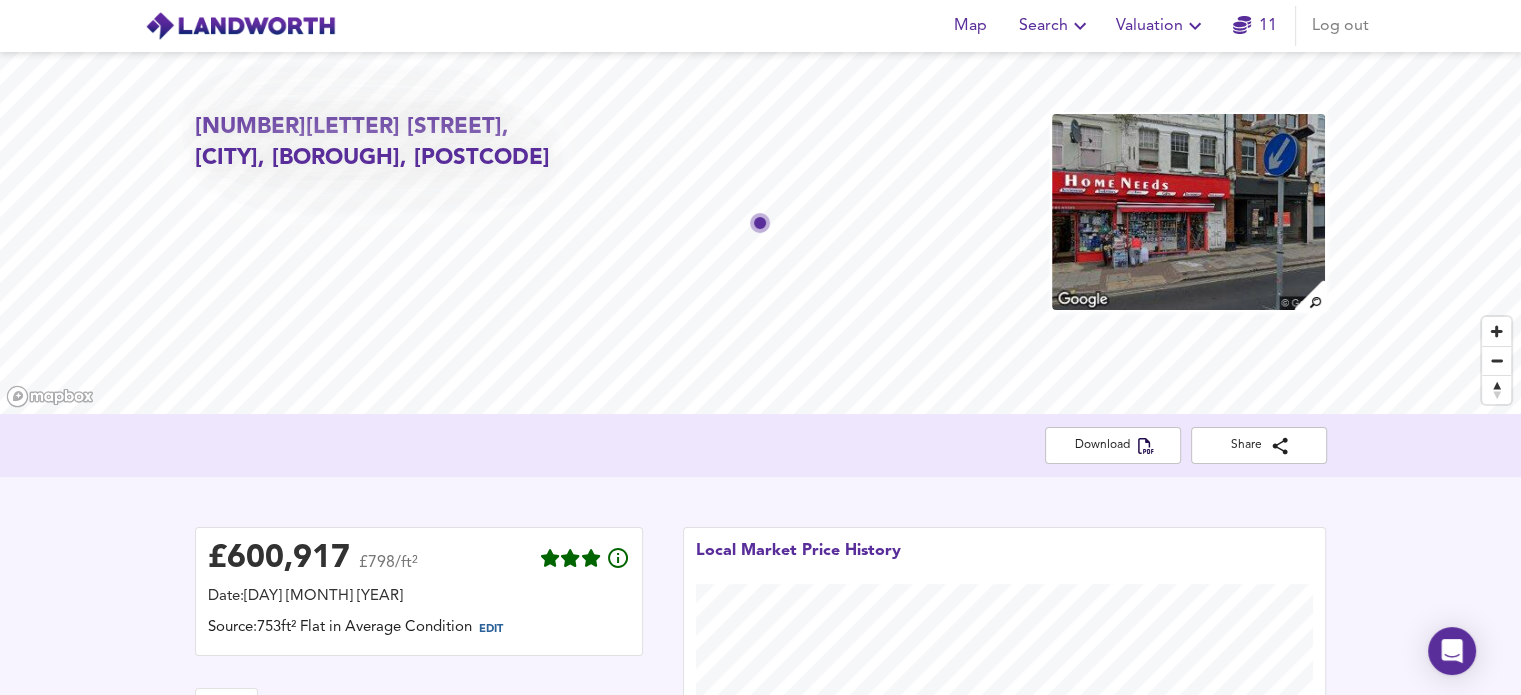 click at bounding box center (1309, 295) 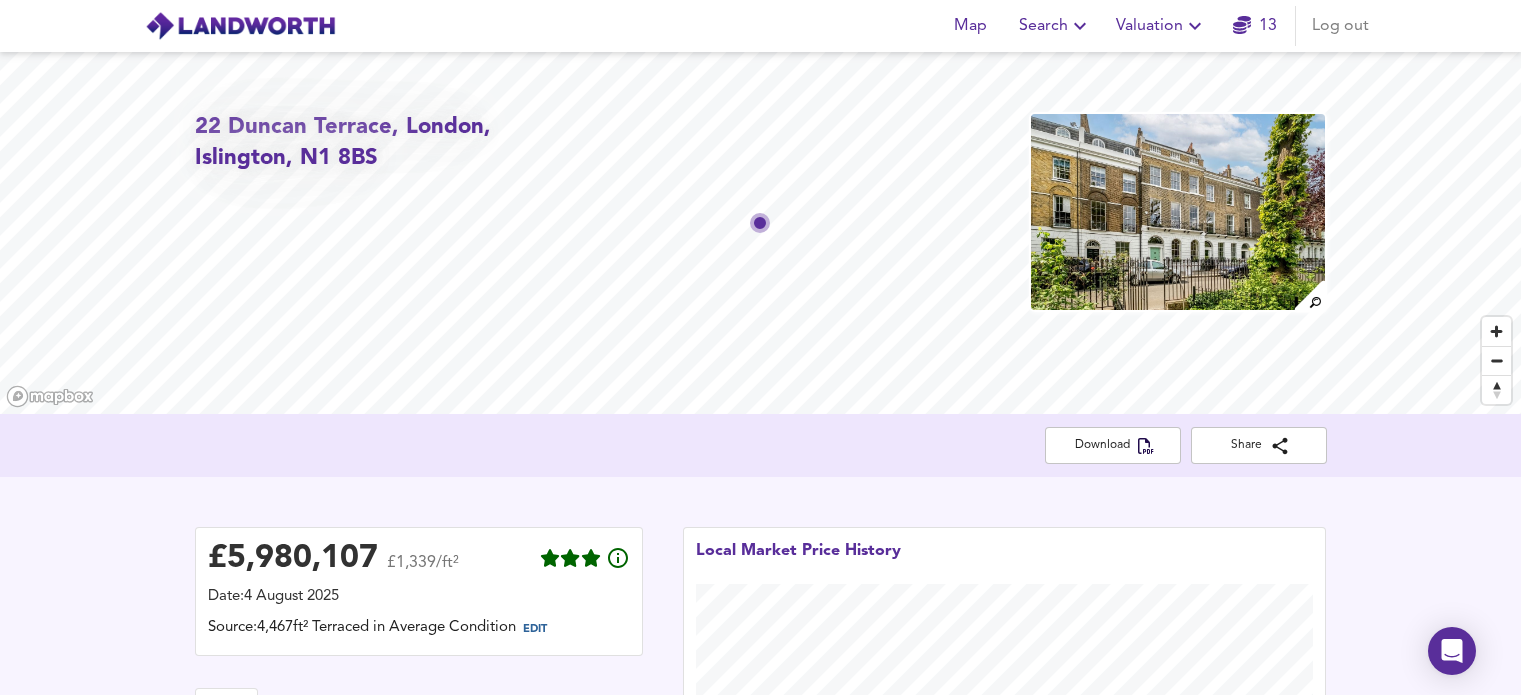 scroll, scrollTop: 0, scrollLeft: 0, axis: both 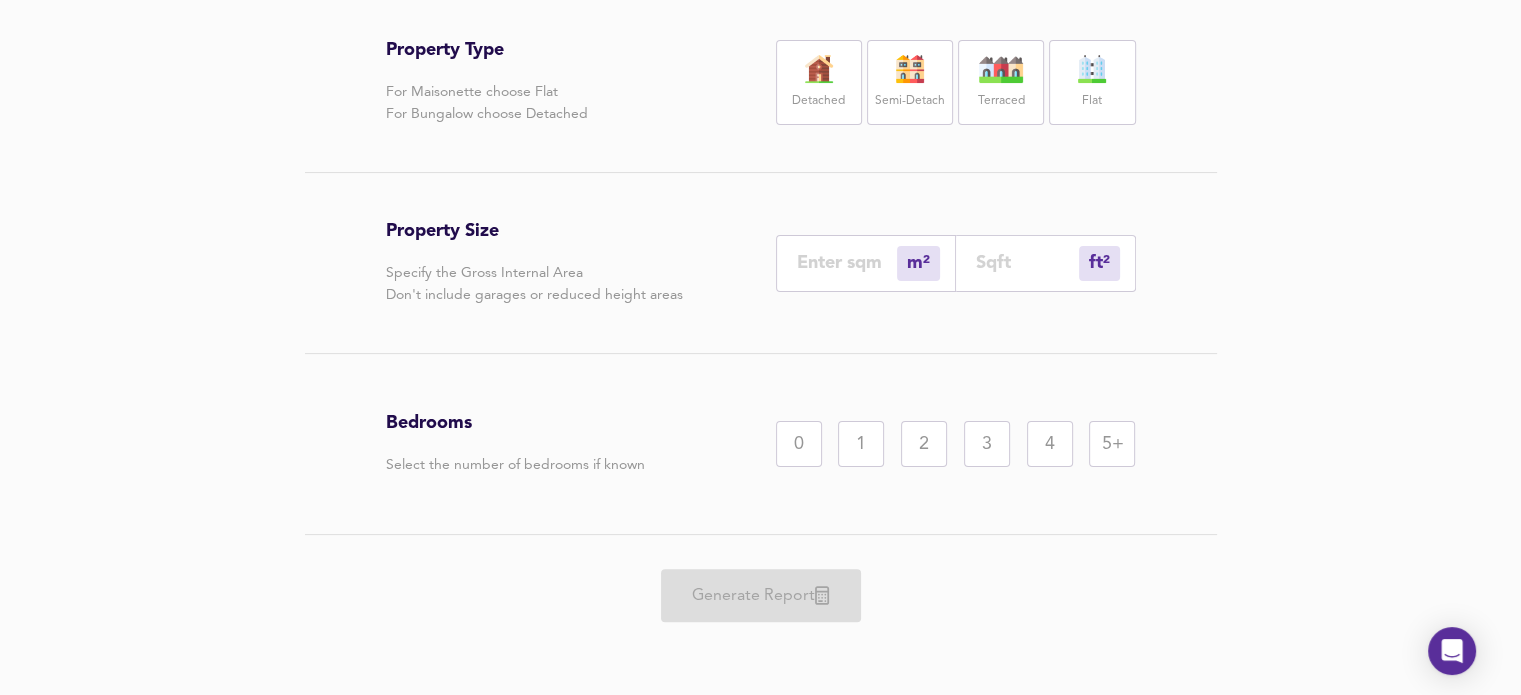 type 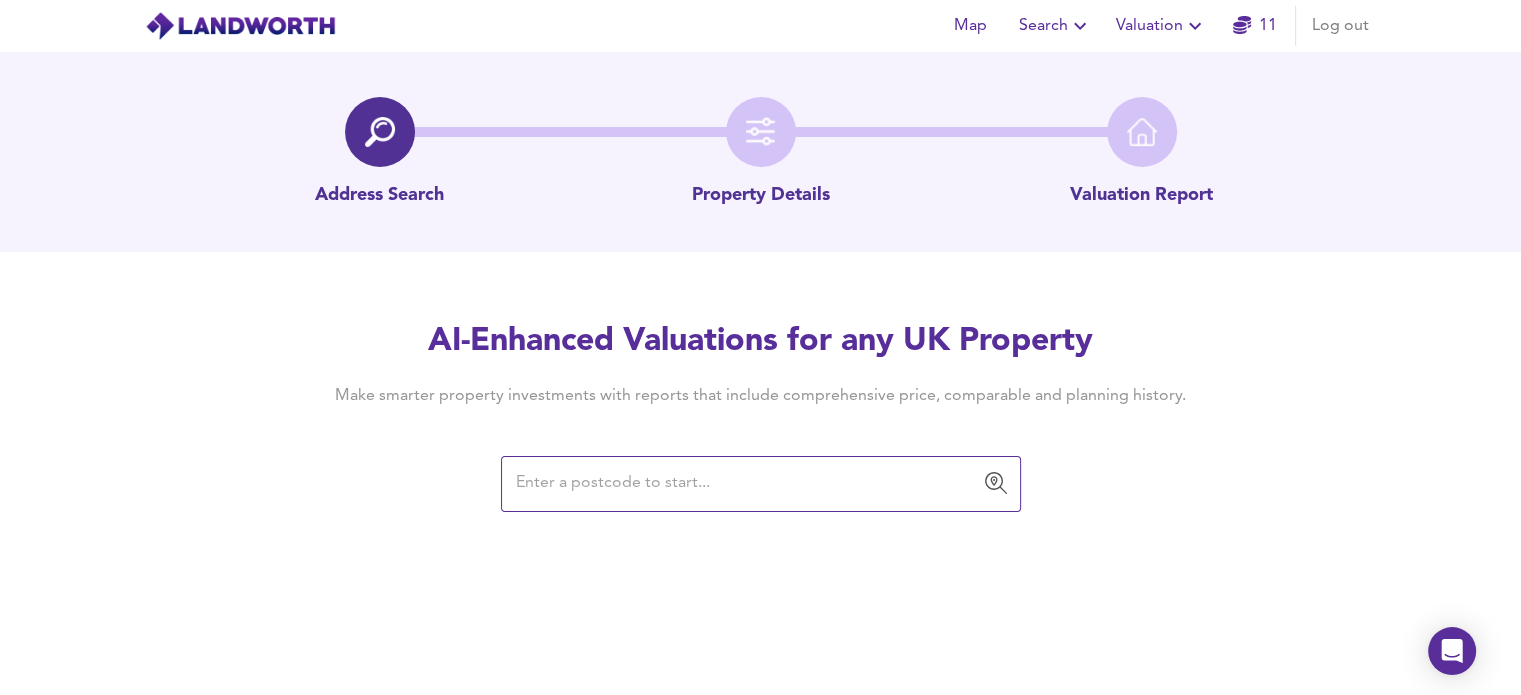 scroll, scrollTop: 0, scrollLeft: 0, axis: both 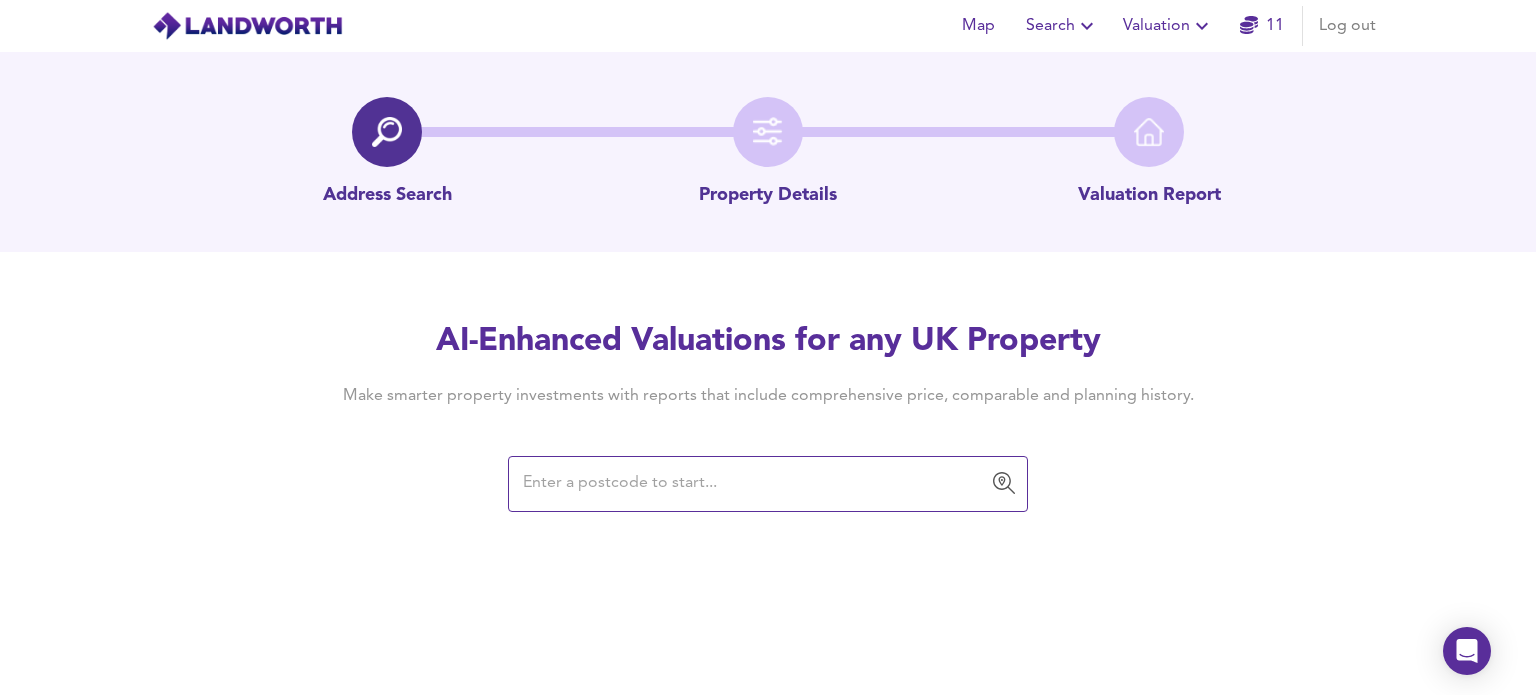 click at bounding box center (753, 484) 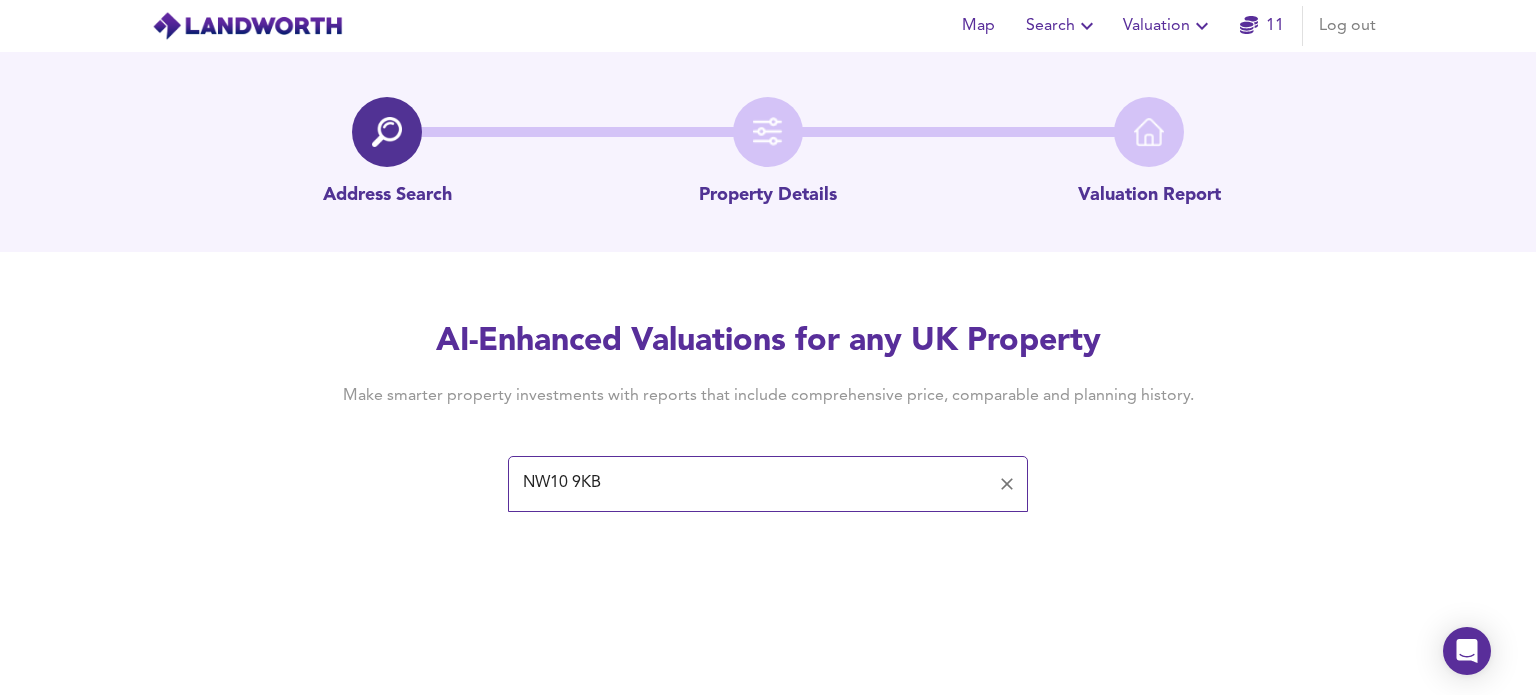 type on "NW10 9KB" 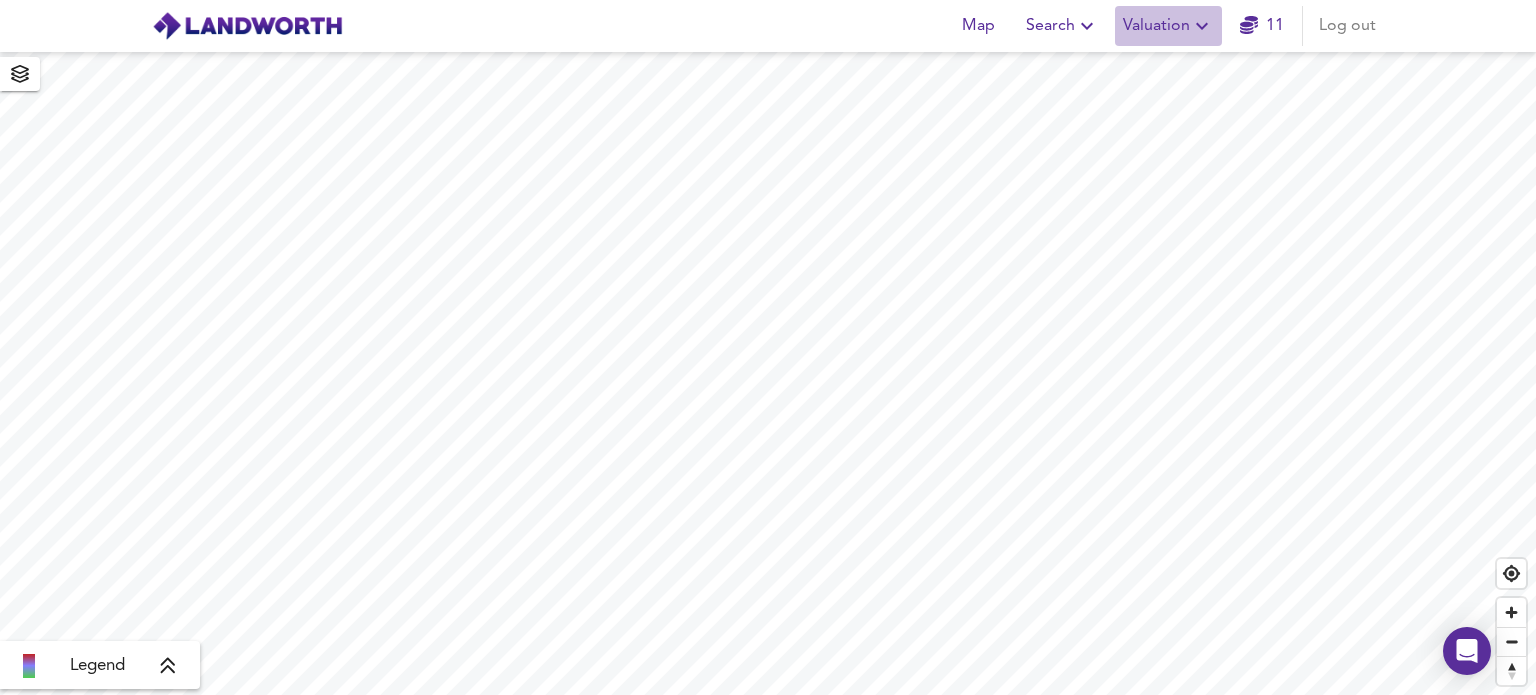 click 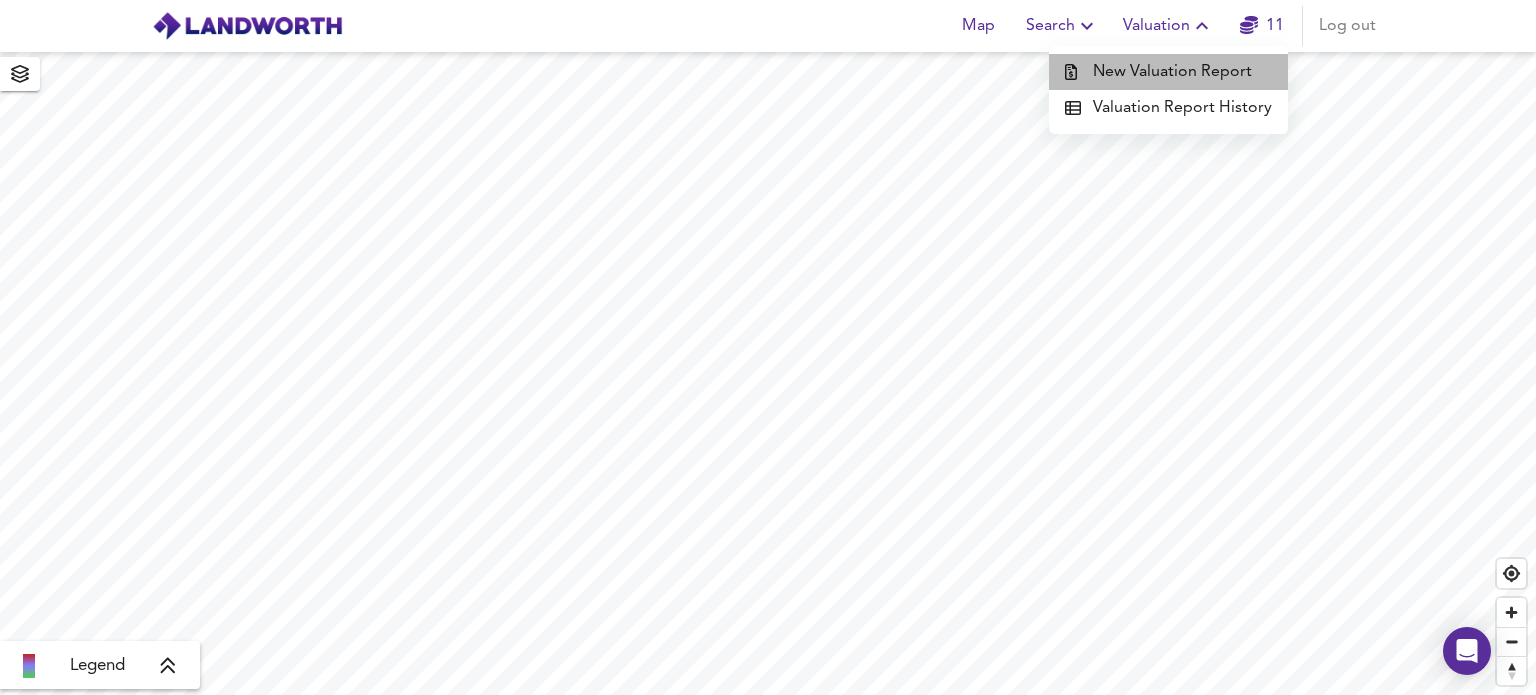 click on "New Valuation Report" at bounding box center (1168, 72) 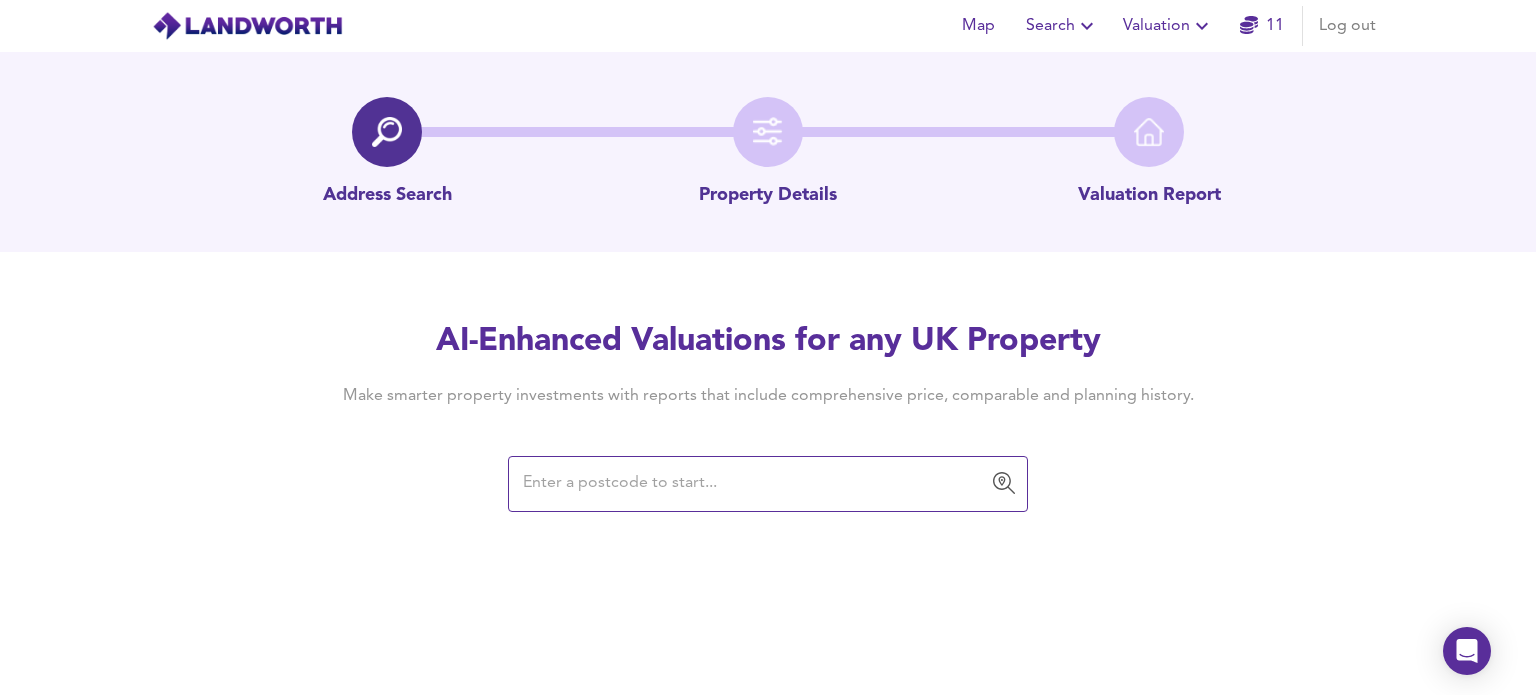 click at bounding box center (753, 484) 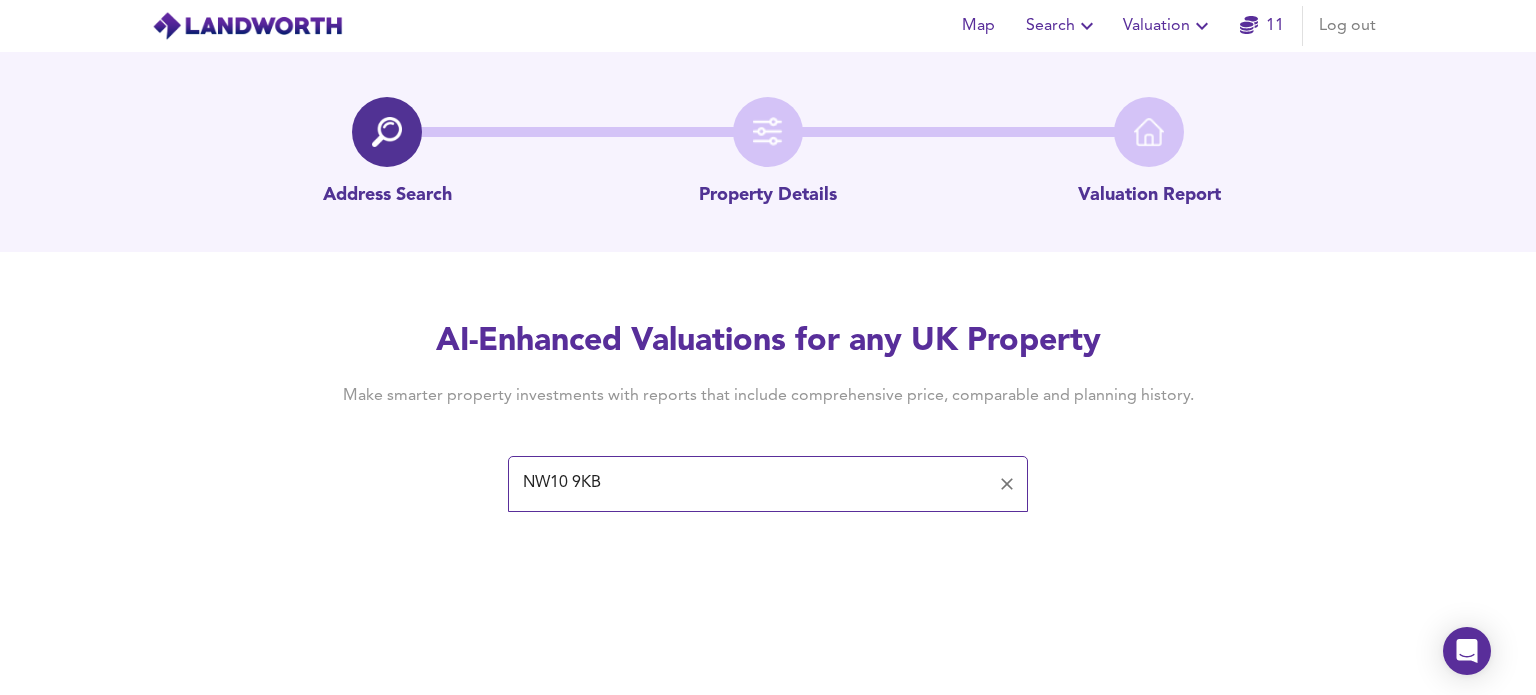 click on "NW10 9KB" at bounding box center (753, 484) 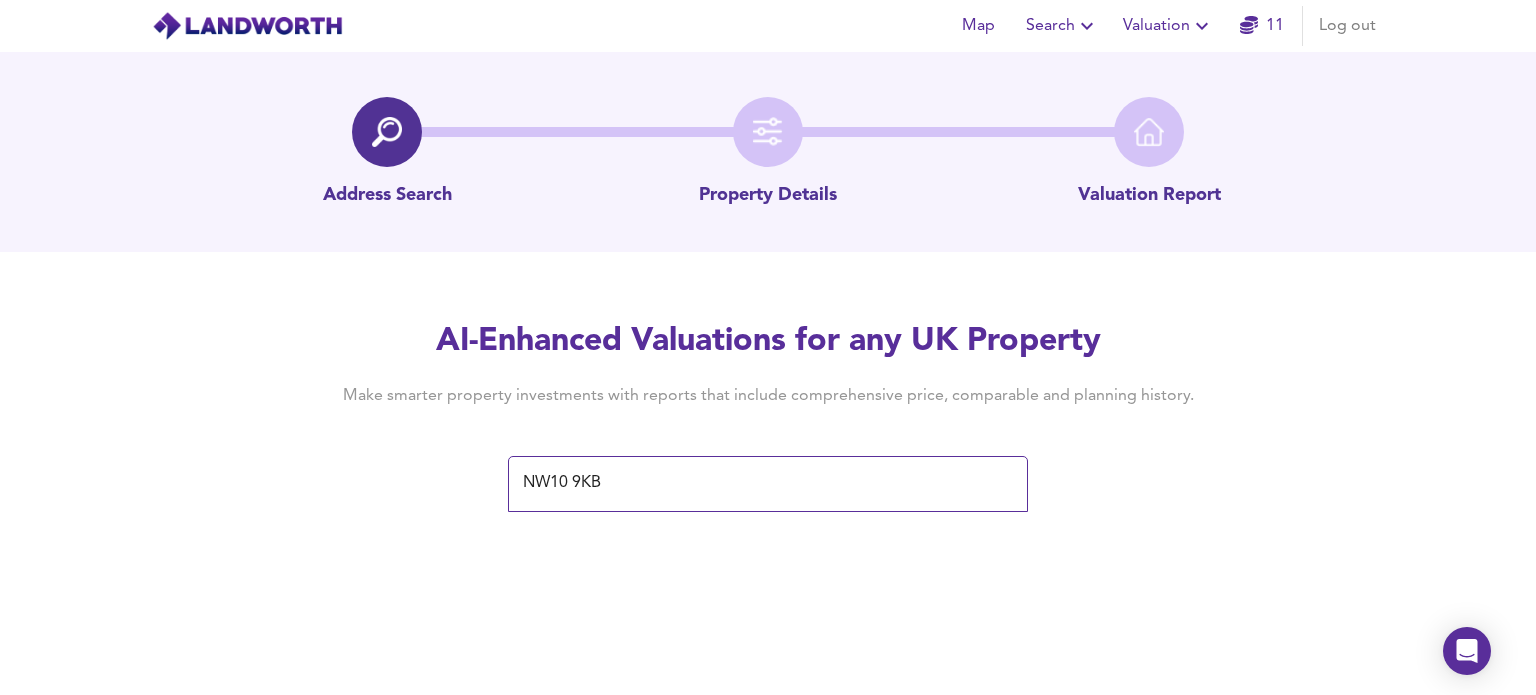 click at bounding box center (768, 132) 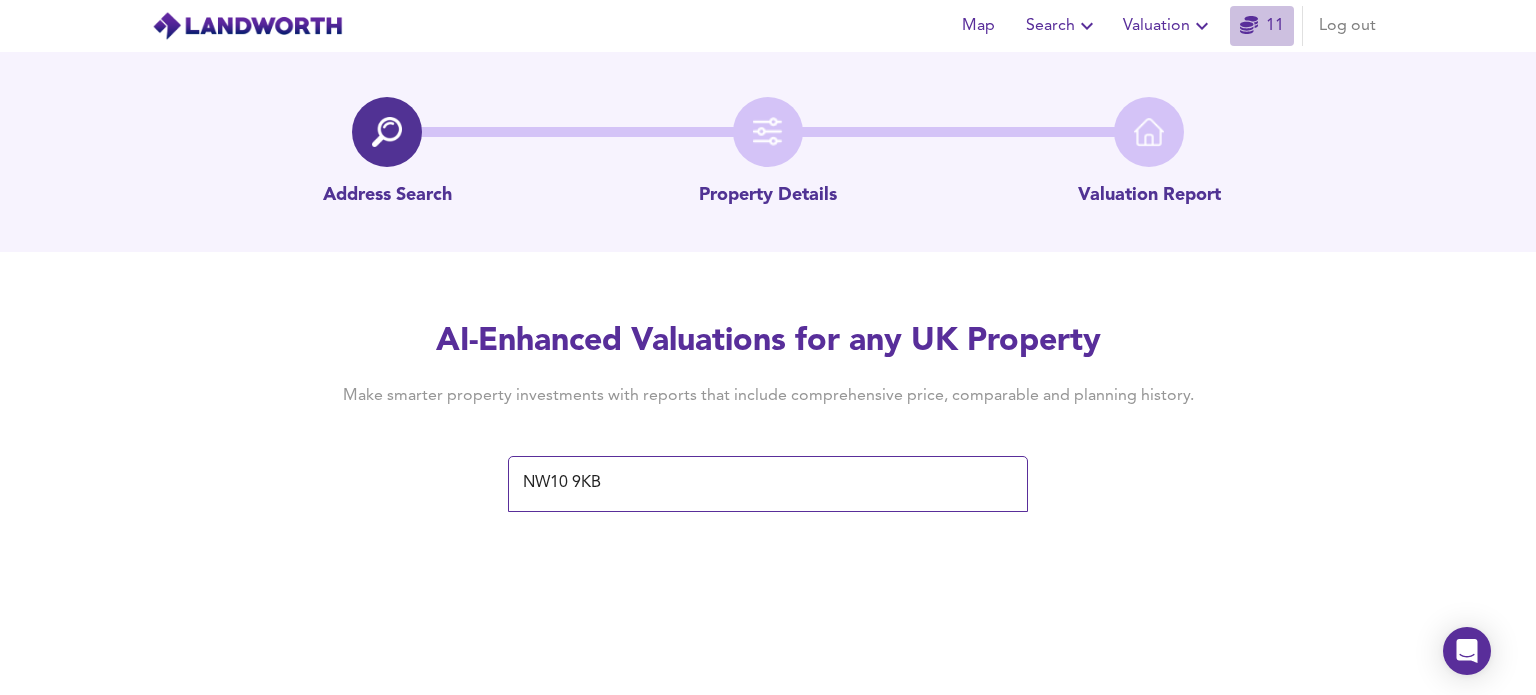 click 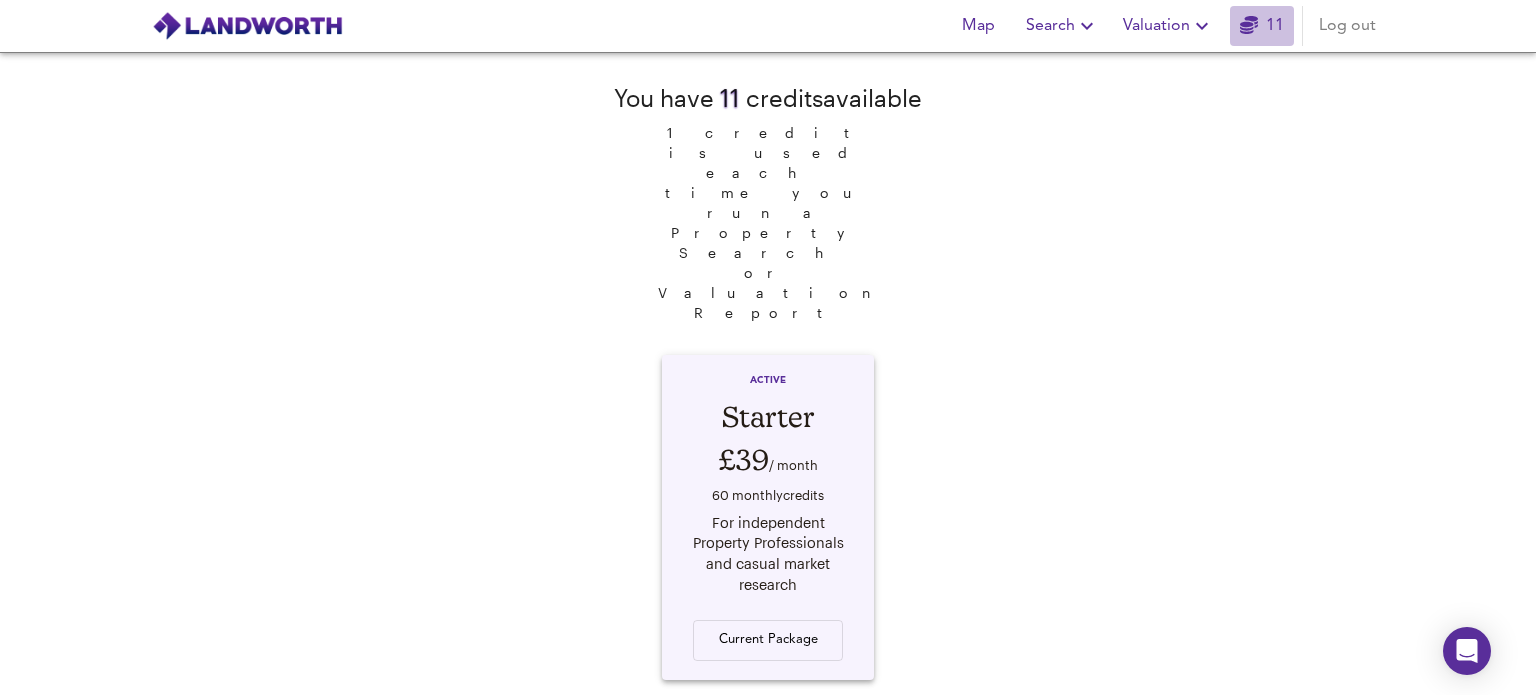 click 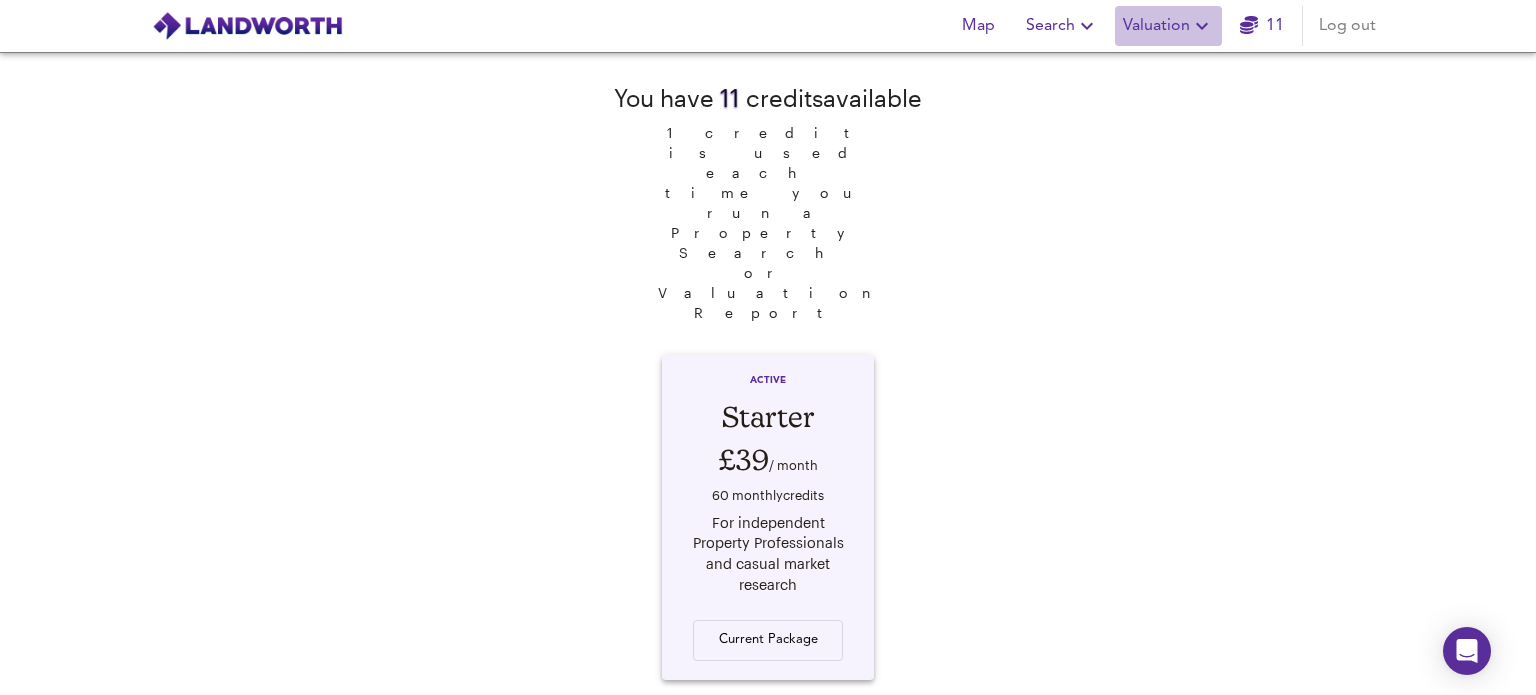 click on "Valuation" at bounding box center [1168, 26] 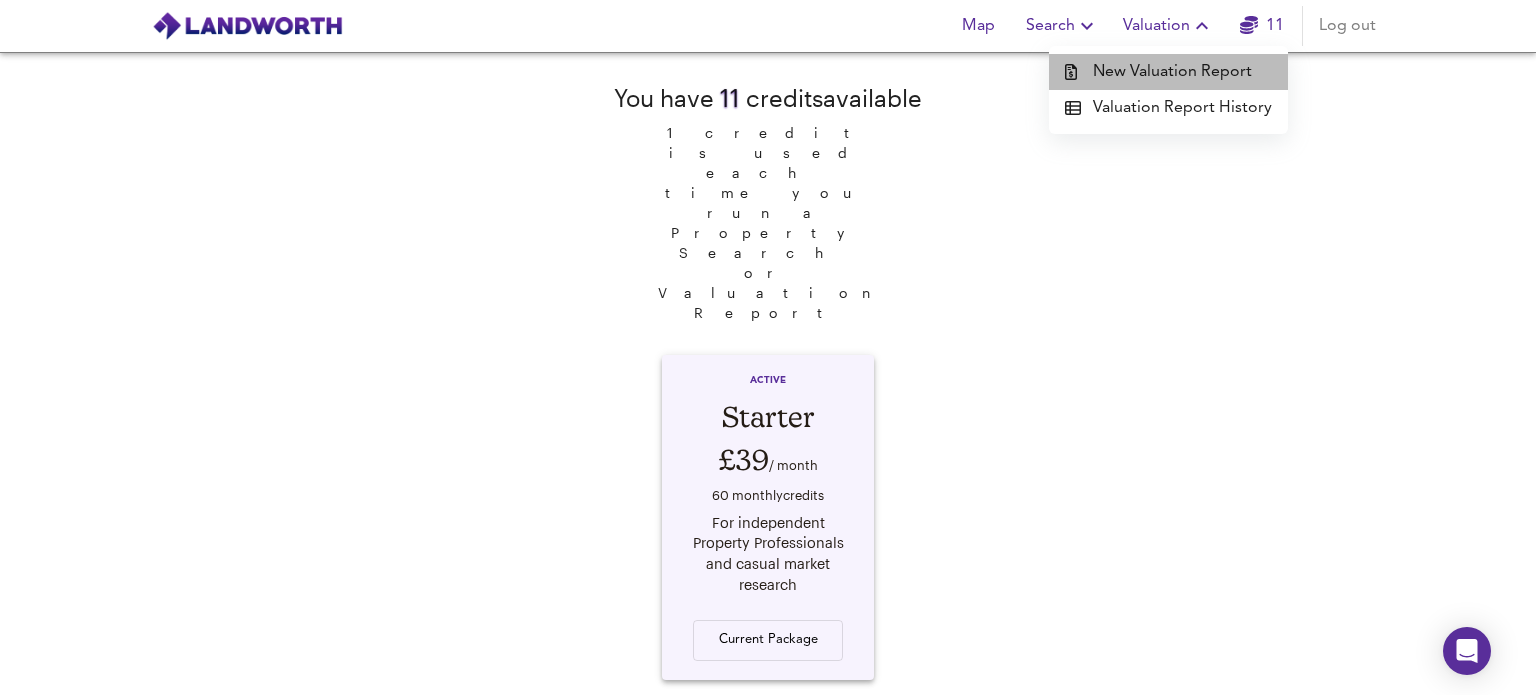 click on "New Valuation Report" at bounding box center [1168, 72] 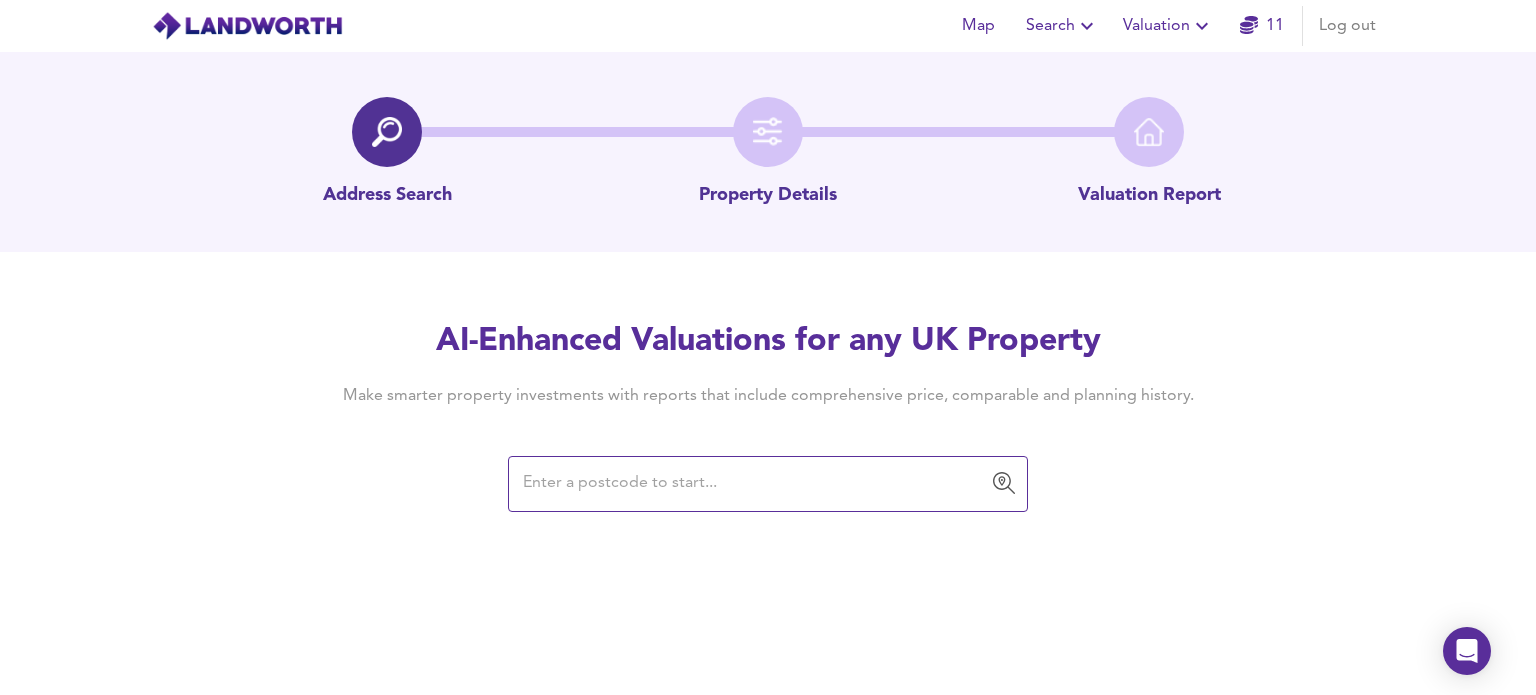 click at bounding box center (753, 484) 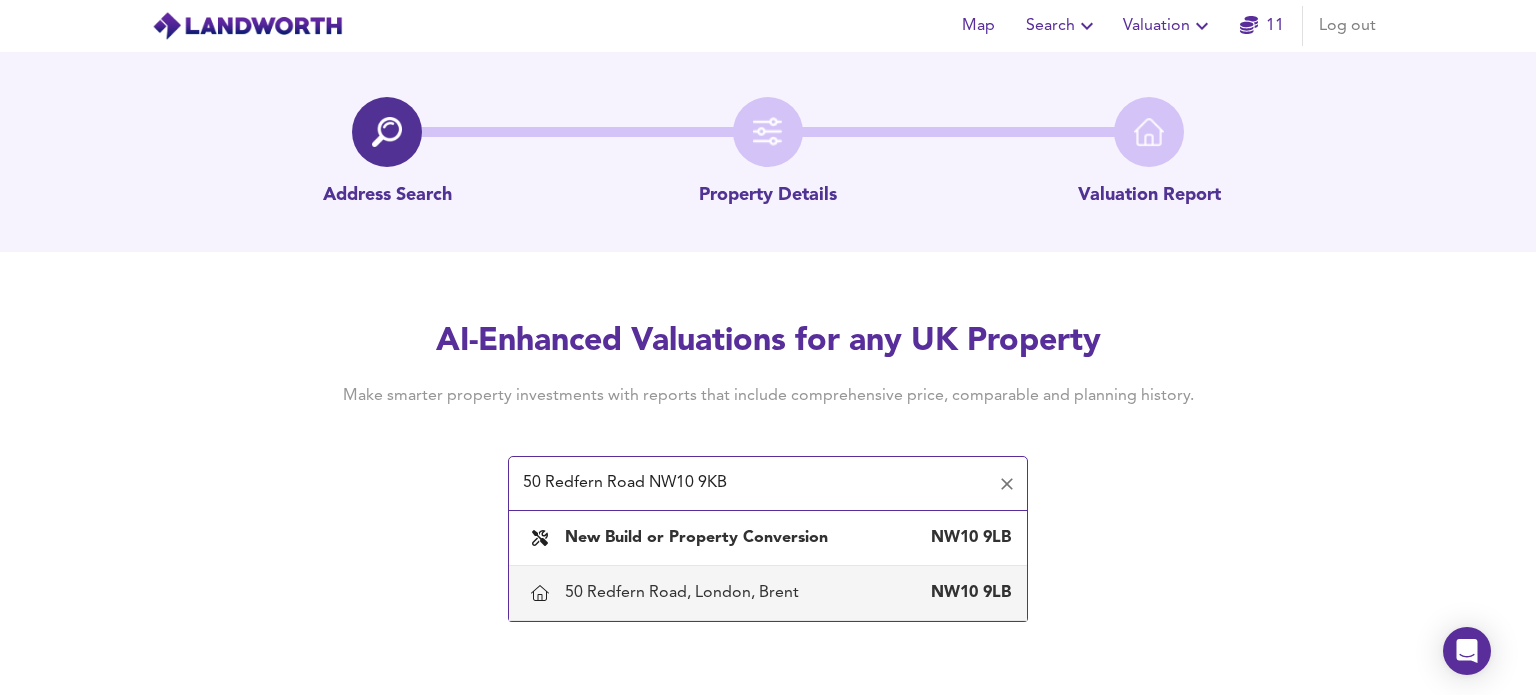 click on "50 Redfern Road, London, Brent" at bounding box center (686, 593) 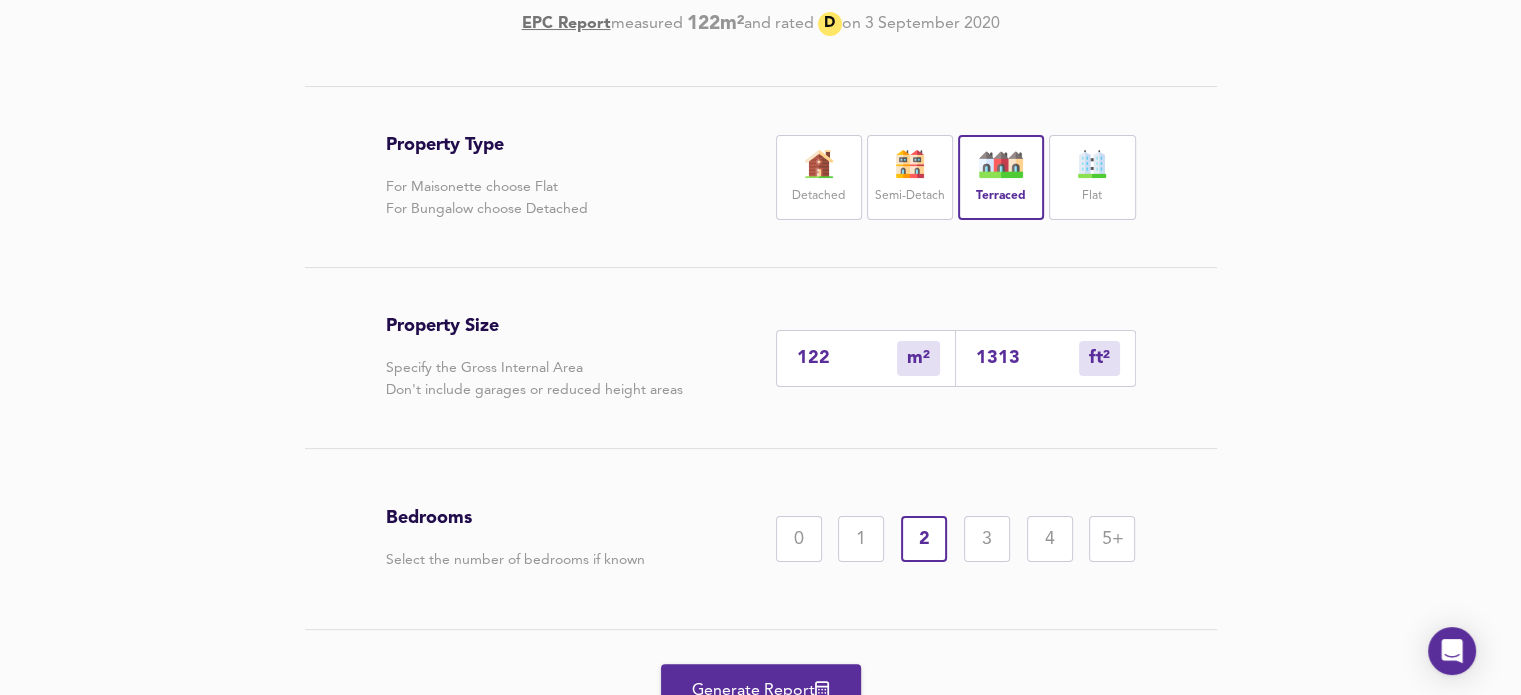 scroll, scrollTop: 451, scrollLeft: 0, axis: vertical 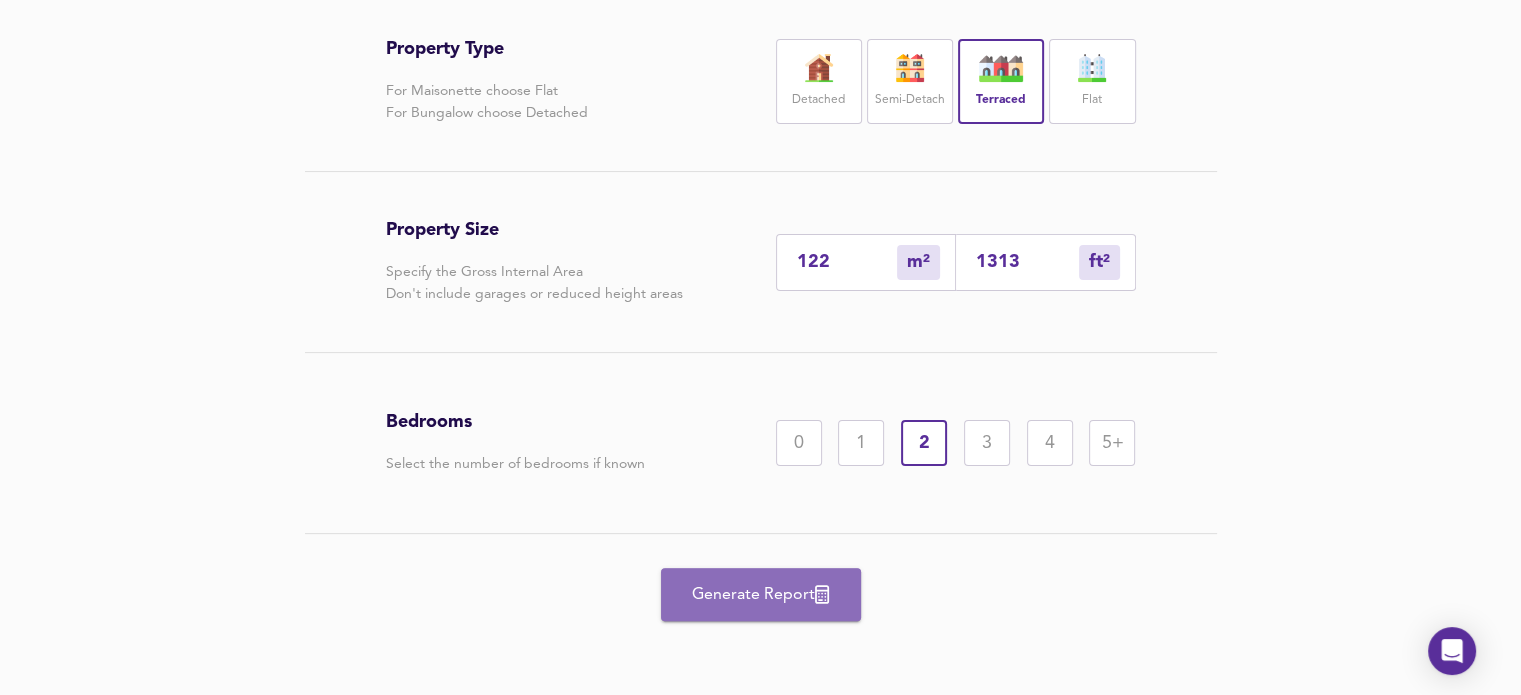 click on "Generate Report" at bounding box center (761, 595) 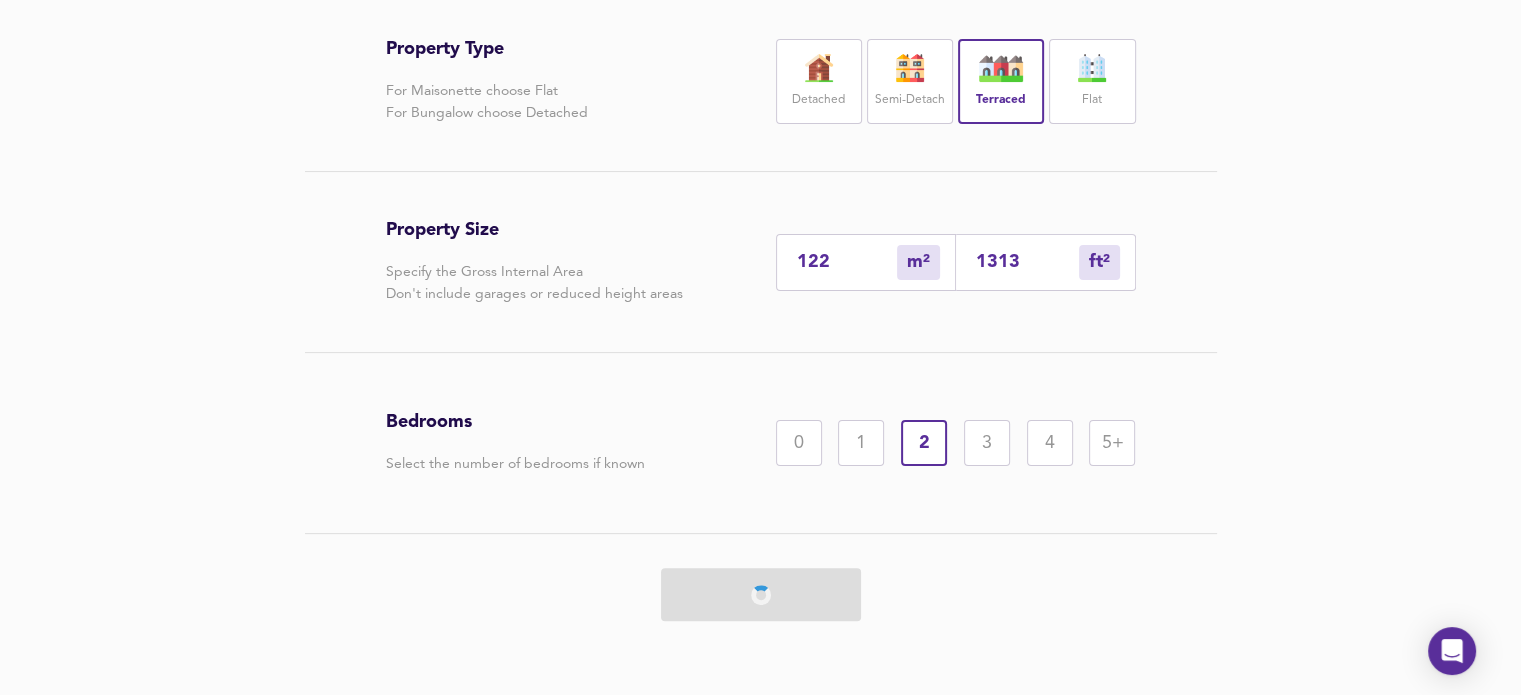 scroll, scrollTop: 0, scrollLeft: 0, axis: both 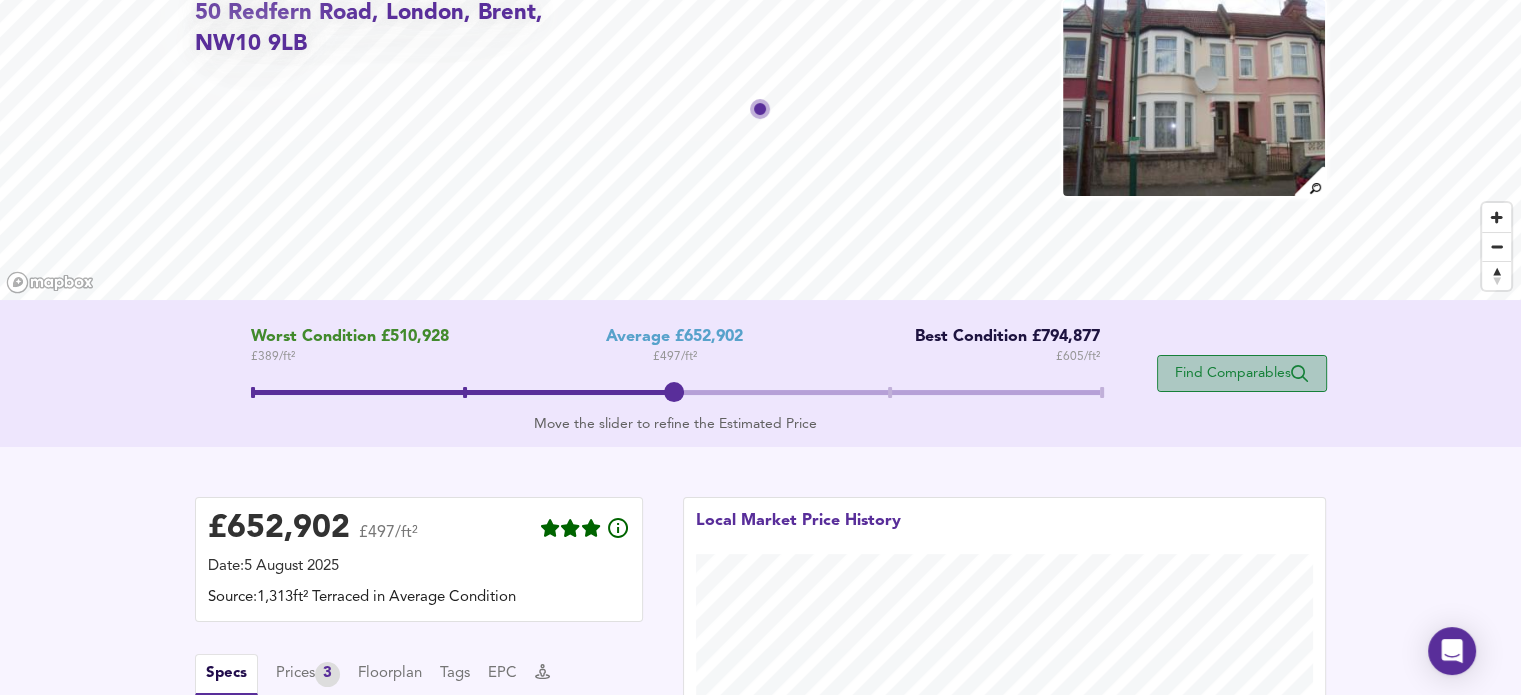 click on "Find Comparables" at bounding box center [1242, 373] 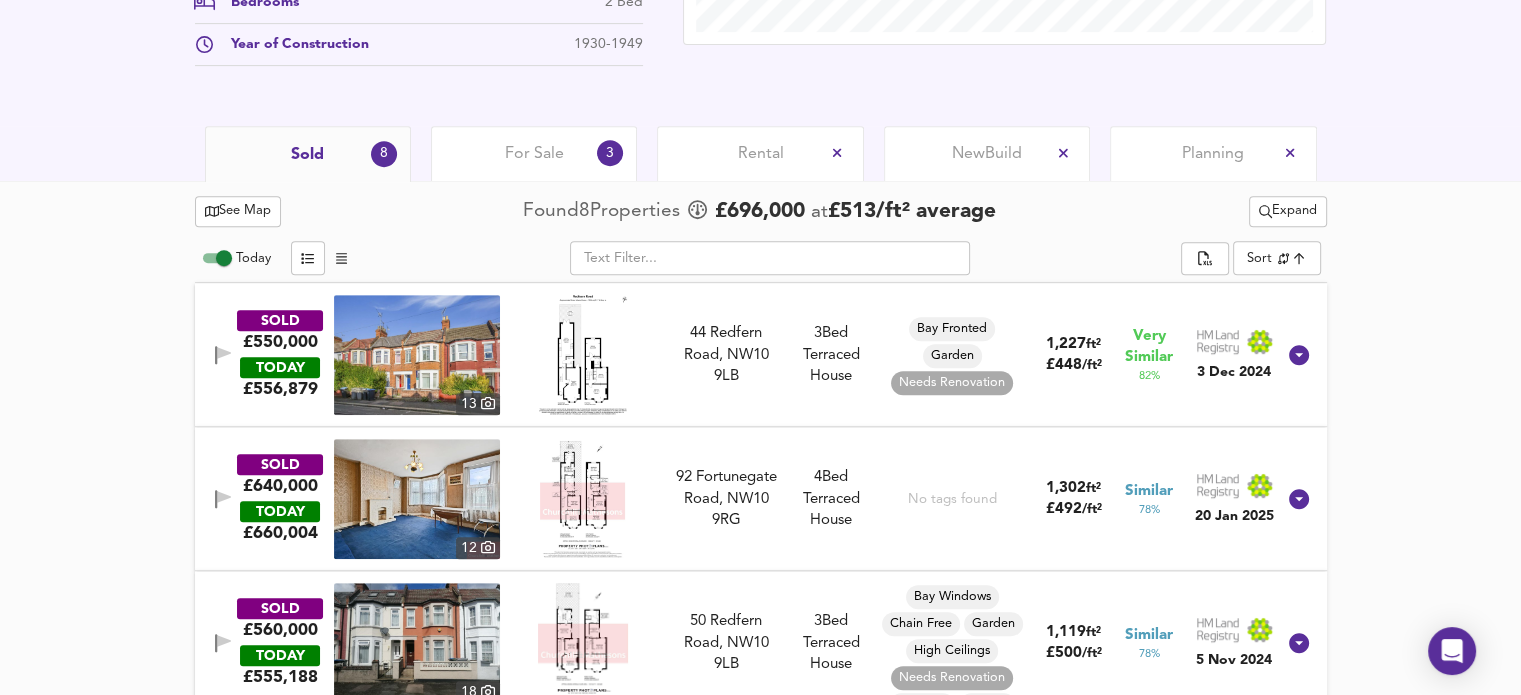scroll, scrollTop: 872, scrollLeft: 0, axis: vertical 